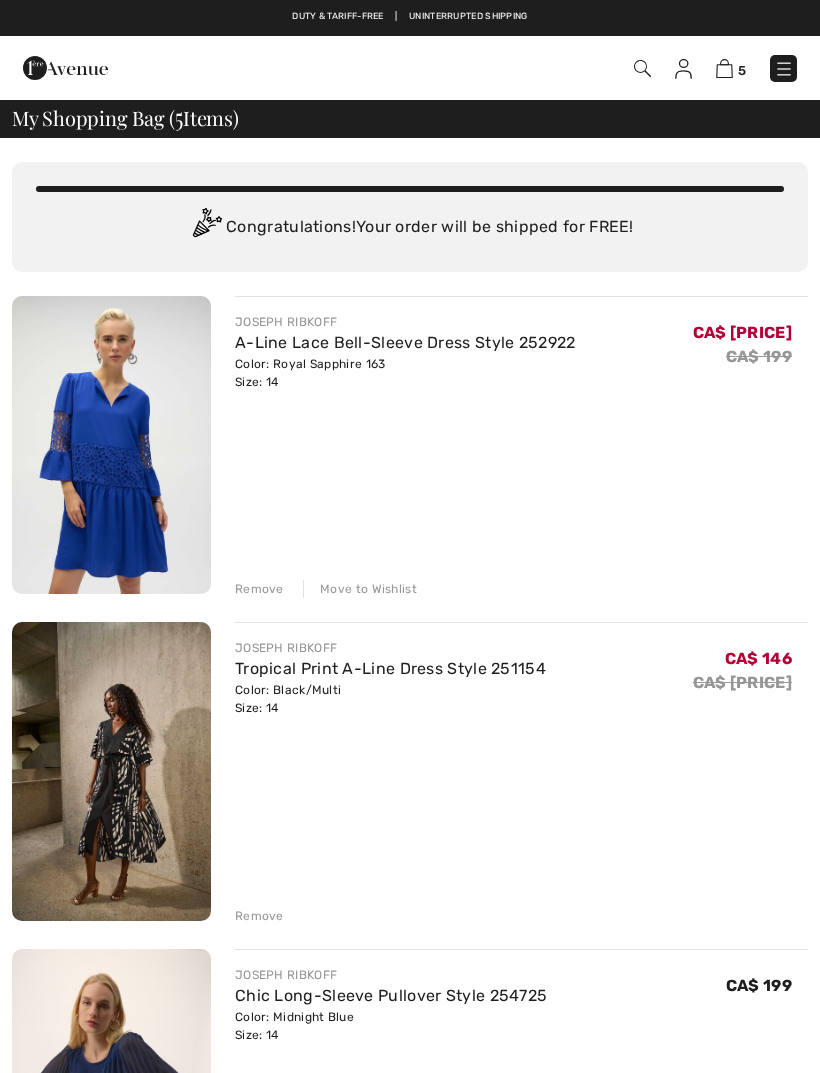 scroll, scrollTop: 0, scrollLeft: 0, axis: both 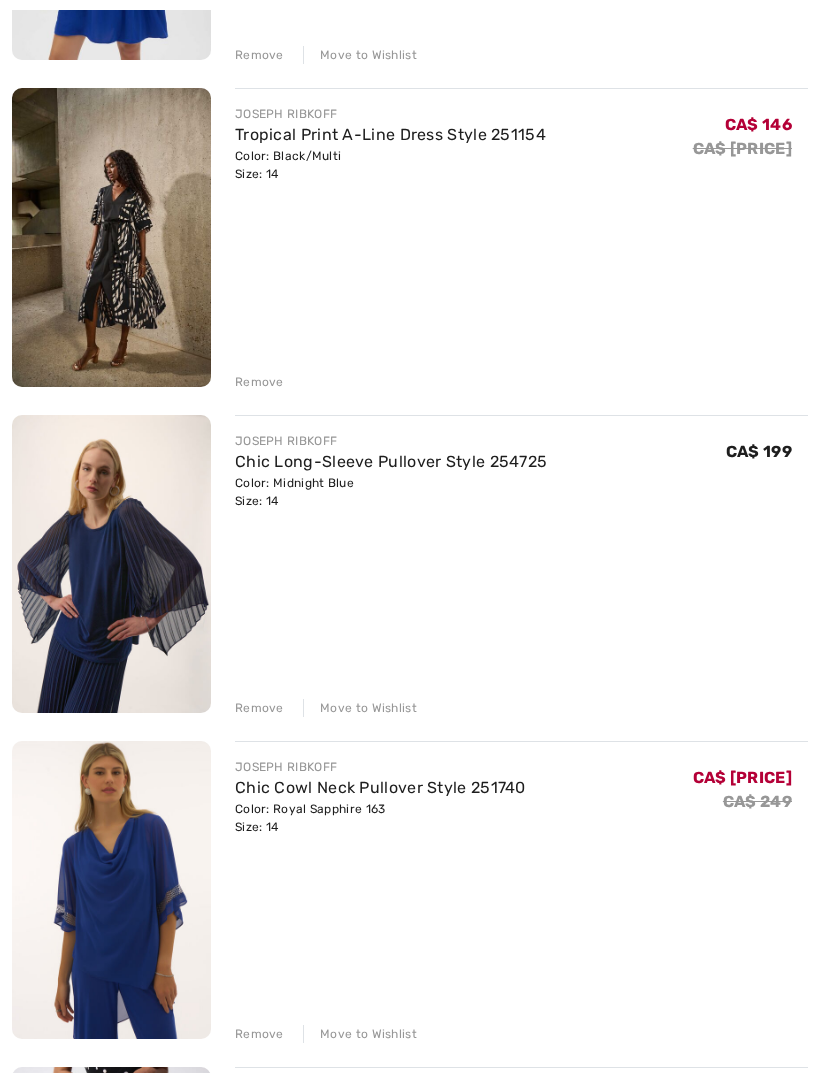 click on "Remove" at bounding box center [259, 708] 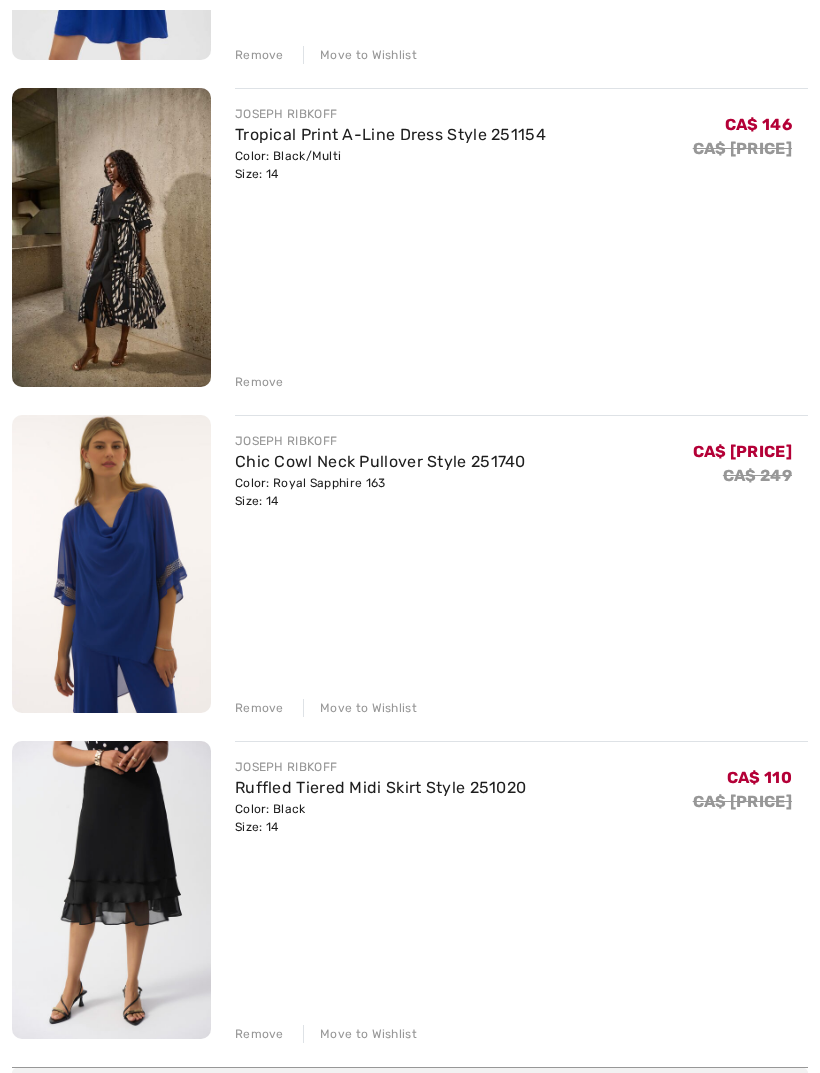 click on "JOSEPH RIBKOFF
A-Line Lace Bell-Sleeve Dress Style 252922
Color: Royal Sapphire 163
Size: 14
Final Sale
CA$ [PRICE]
CA$ [PRICE]
CA$ [PRICE]
CA$ [PRICE]
Remove
Move to Wishlist
JOSEPHRIBKOFF" at bounding box center (410, 402) 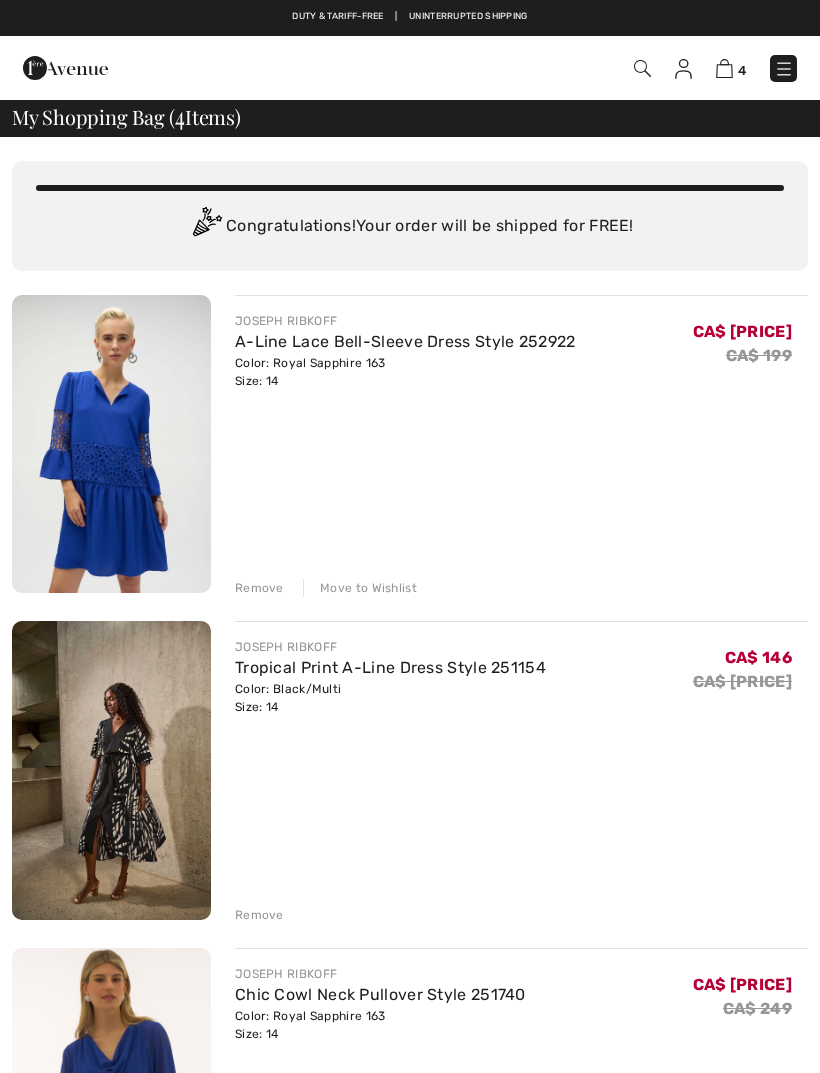 scroll, scrollTop: 0, scrollLeft: 0, axis: both 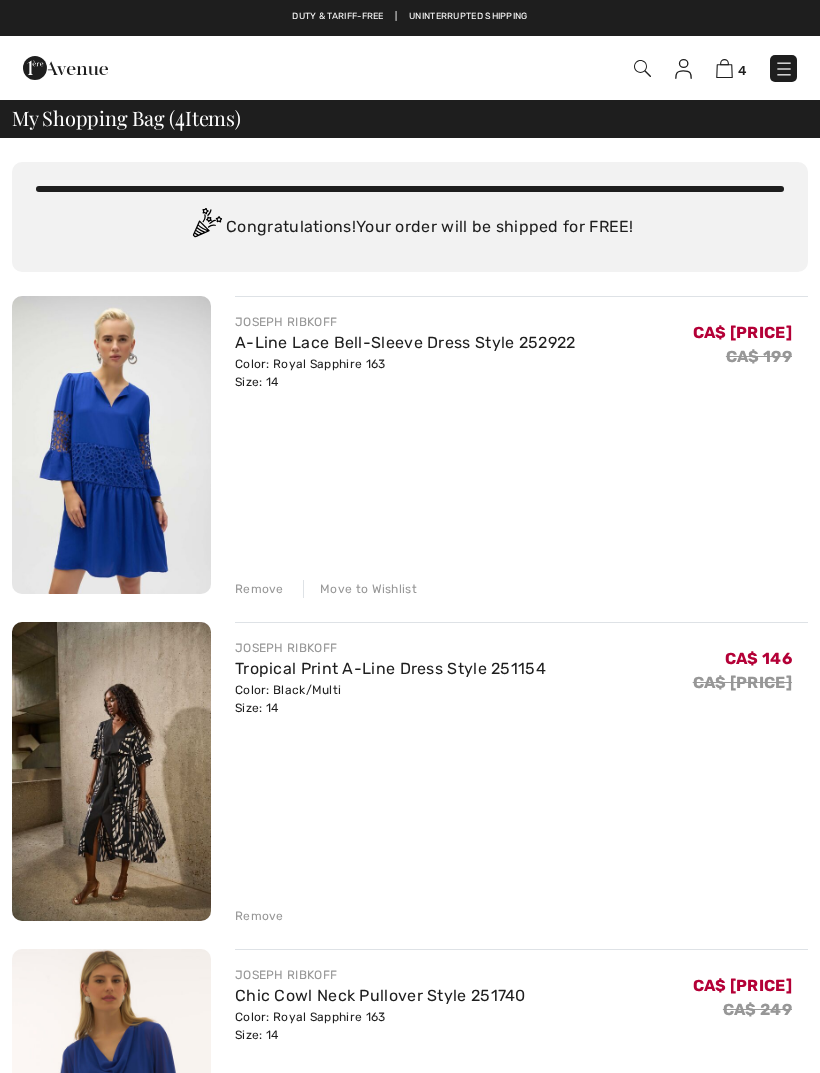 click at bounding box center (784, 69) 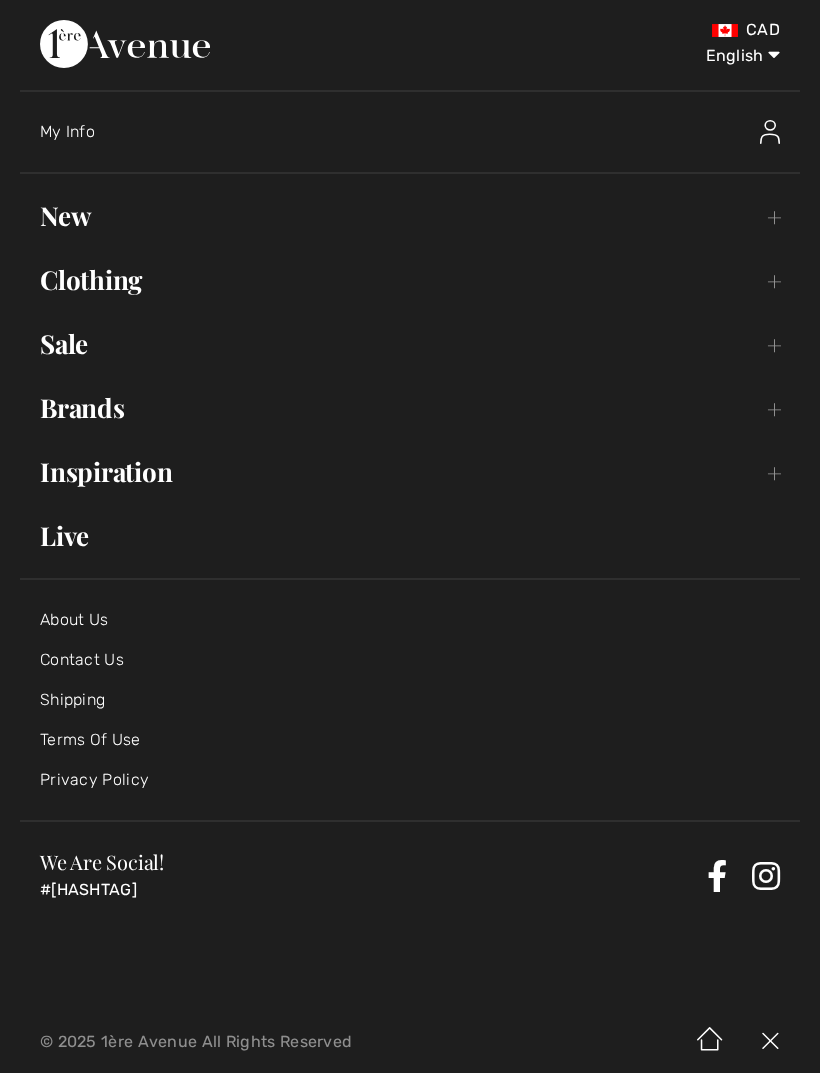 click on "Sale Toggle submenu" at bounding box center [410, 344] 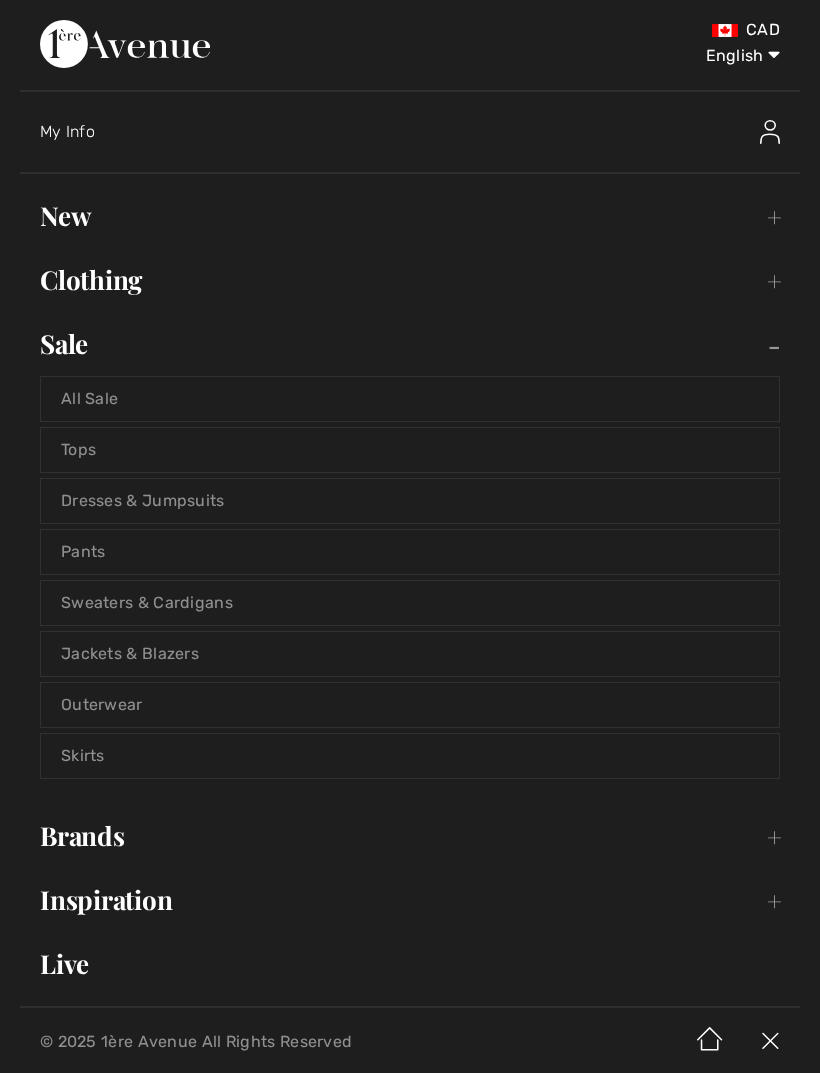 click on "Tops" at bounding box center (410, 450) 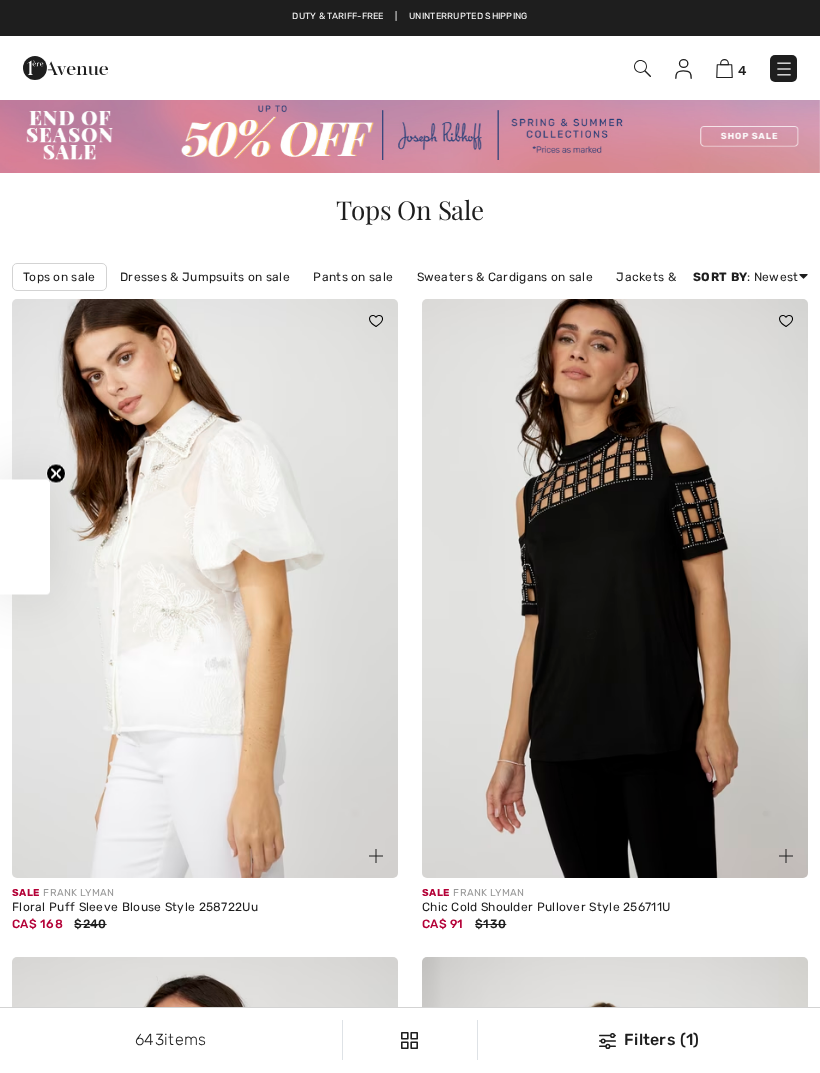 scroll, scrollTop: 0, scrollLeft: 0, axis: both 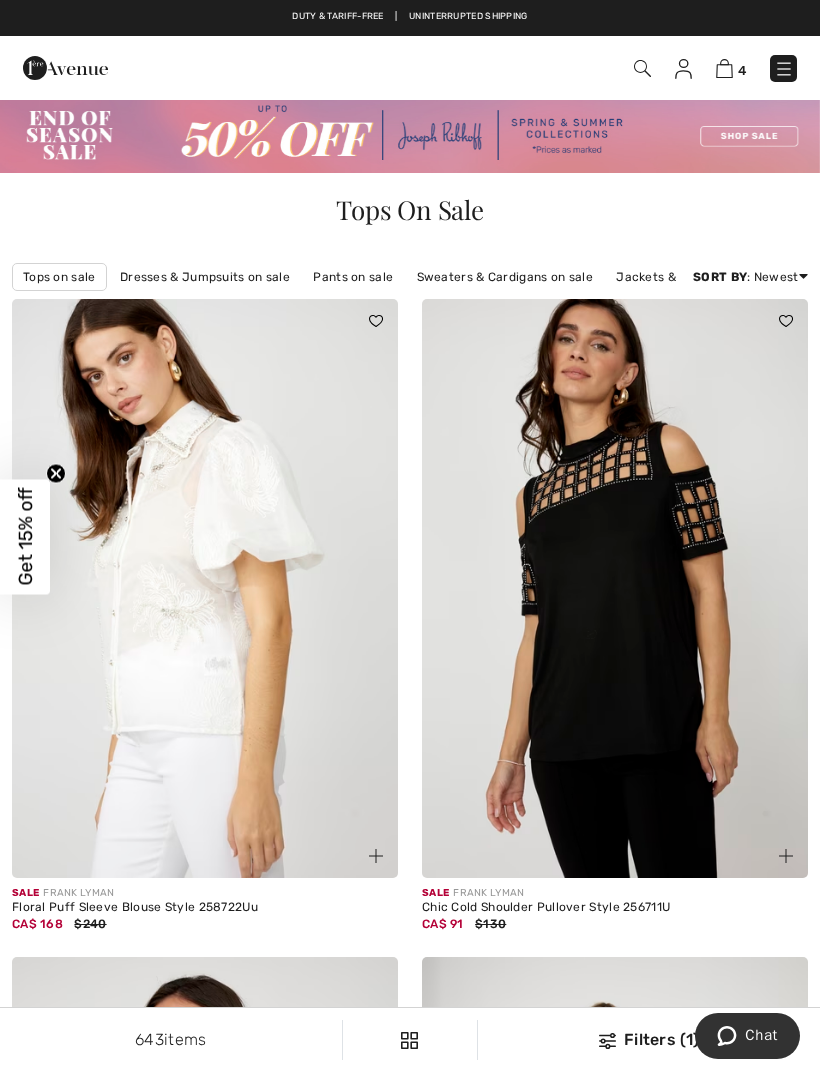click on "643  items
Filters (1)
✖
Clear
View Results 643" at bounding box center [410, 1040] 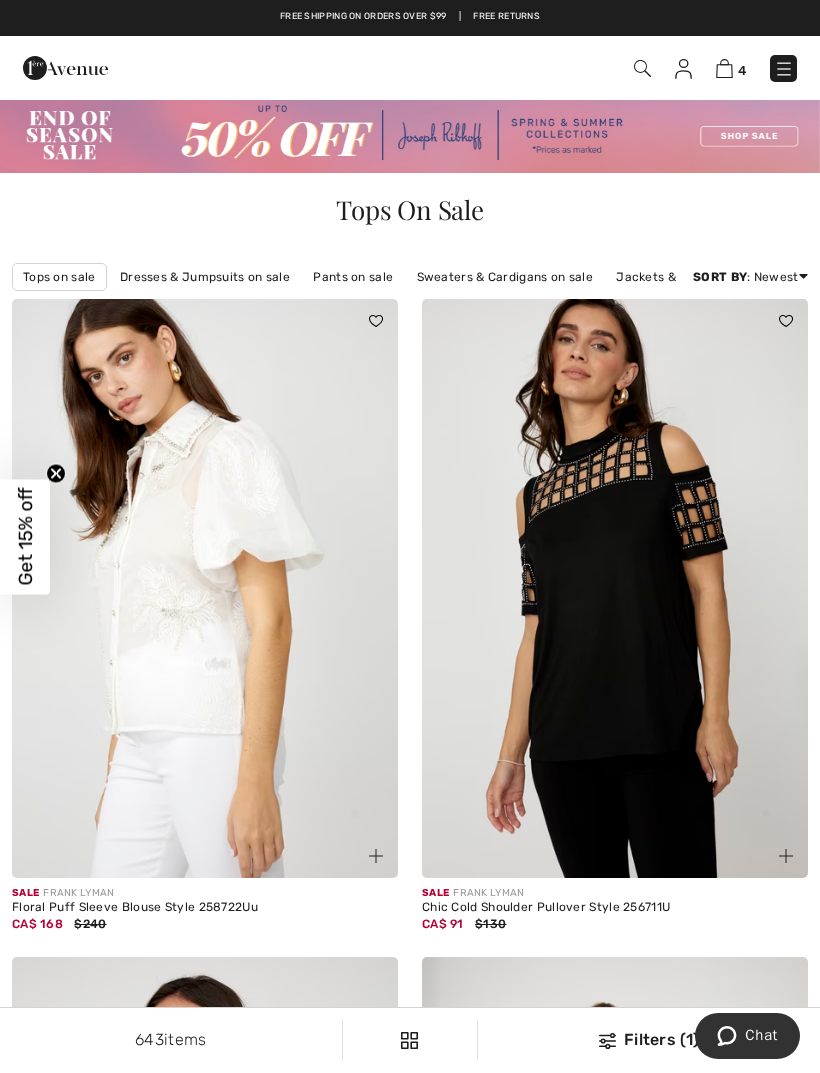 click on "Filters (1)" at bounding box center [649, 1040] 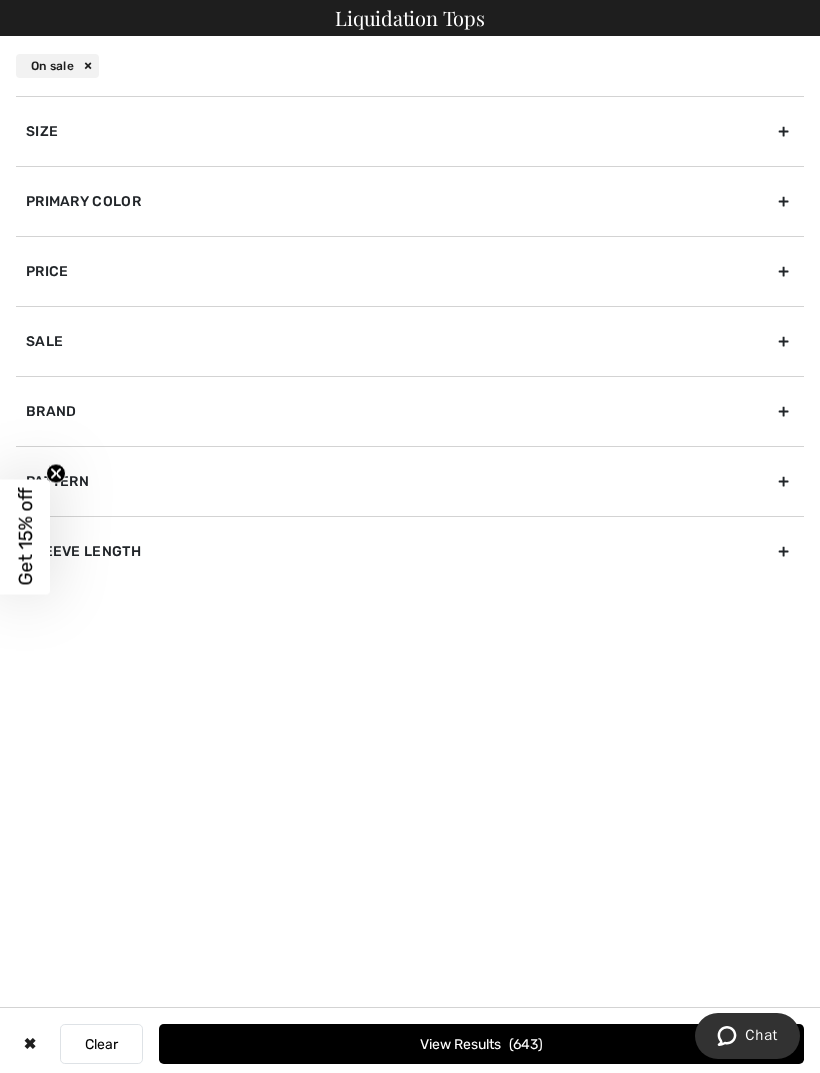 click on "Size" at bounding box center (410, 131) 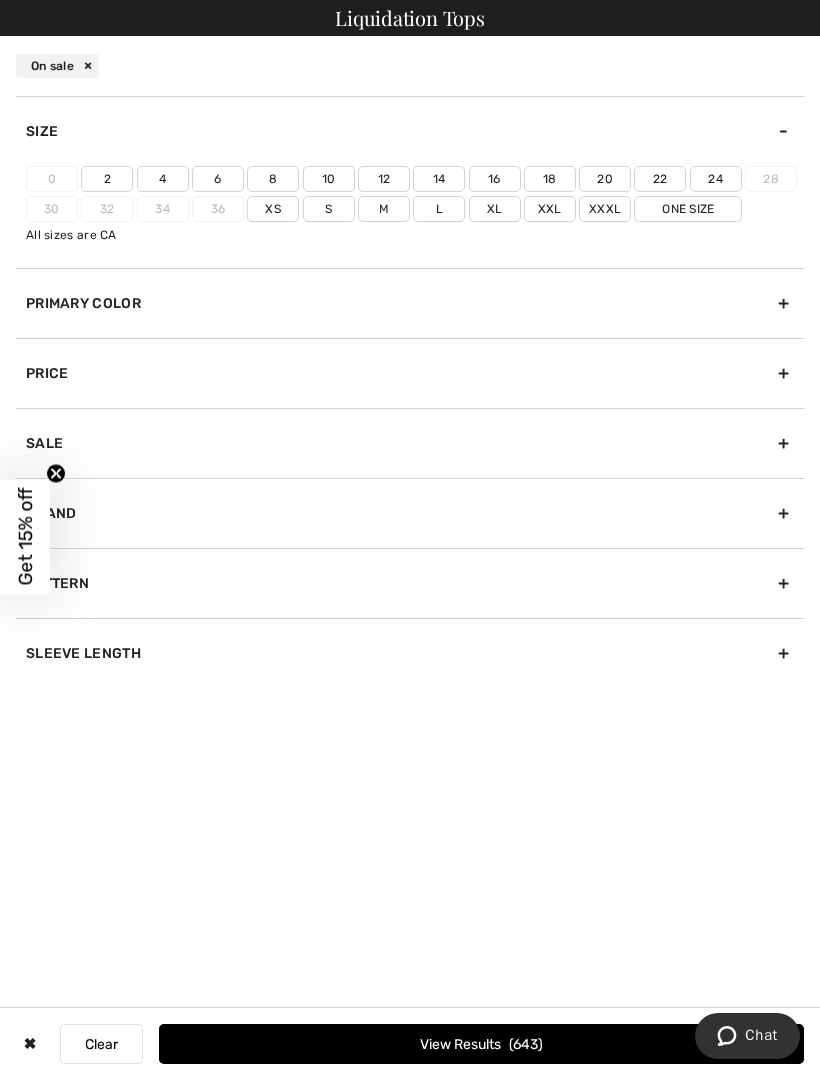 click on "14" at bounding box center (439, 179) 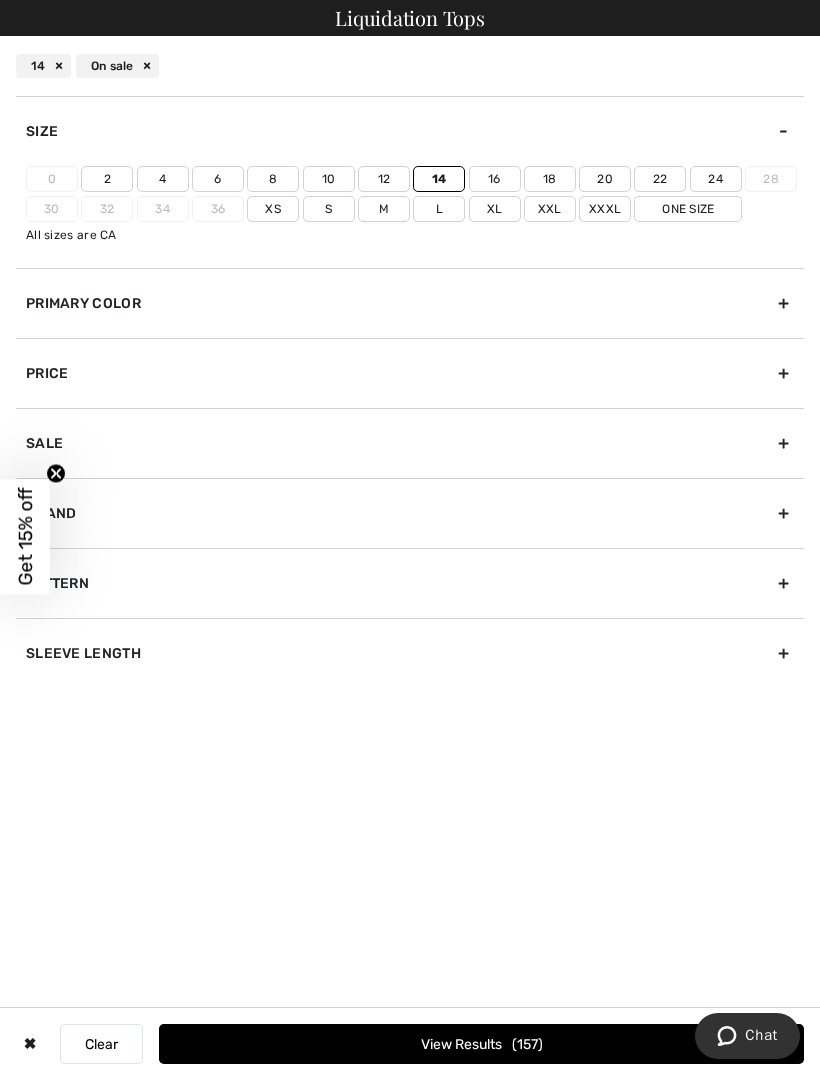 click on "Brand" at bounding box center [410, 513] 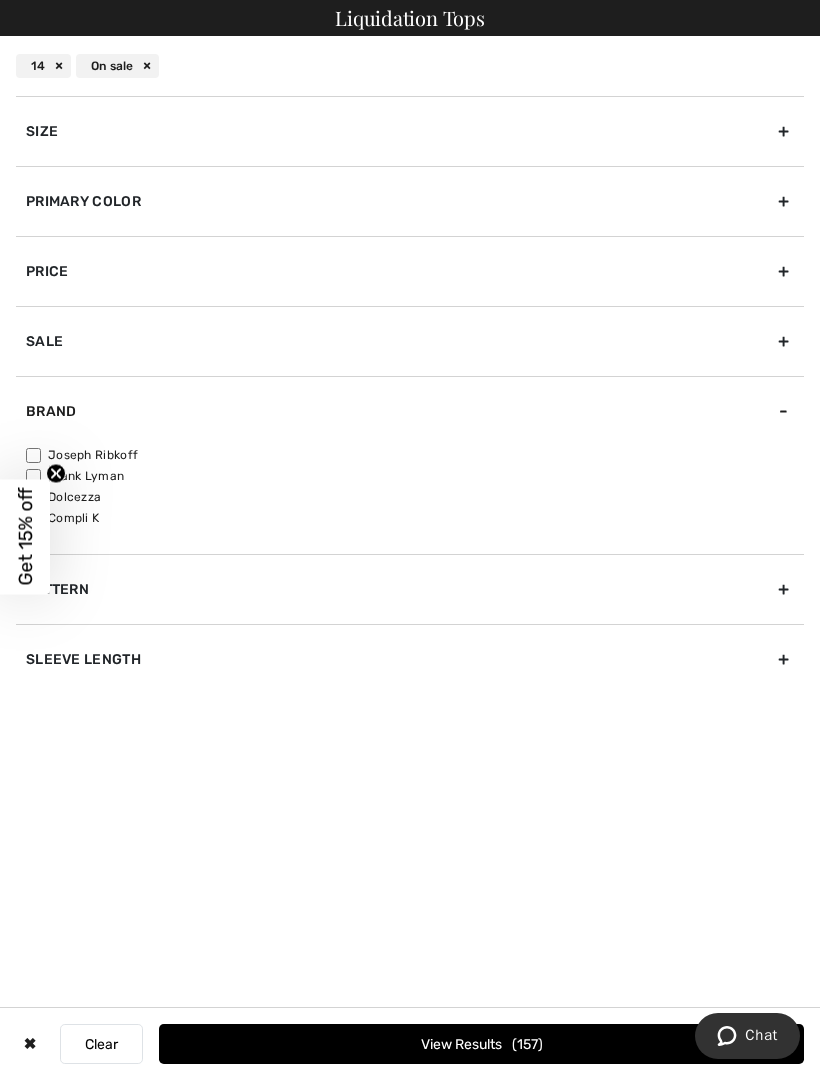 click on "Joseph Ribkoff" at bounding box center (33, 455) 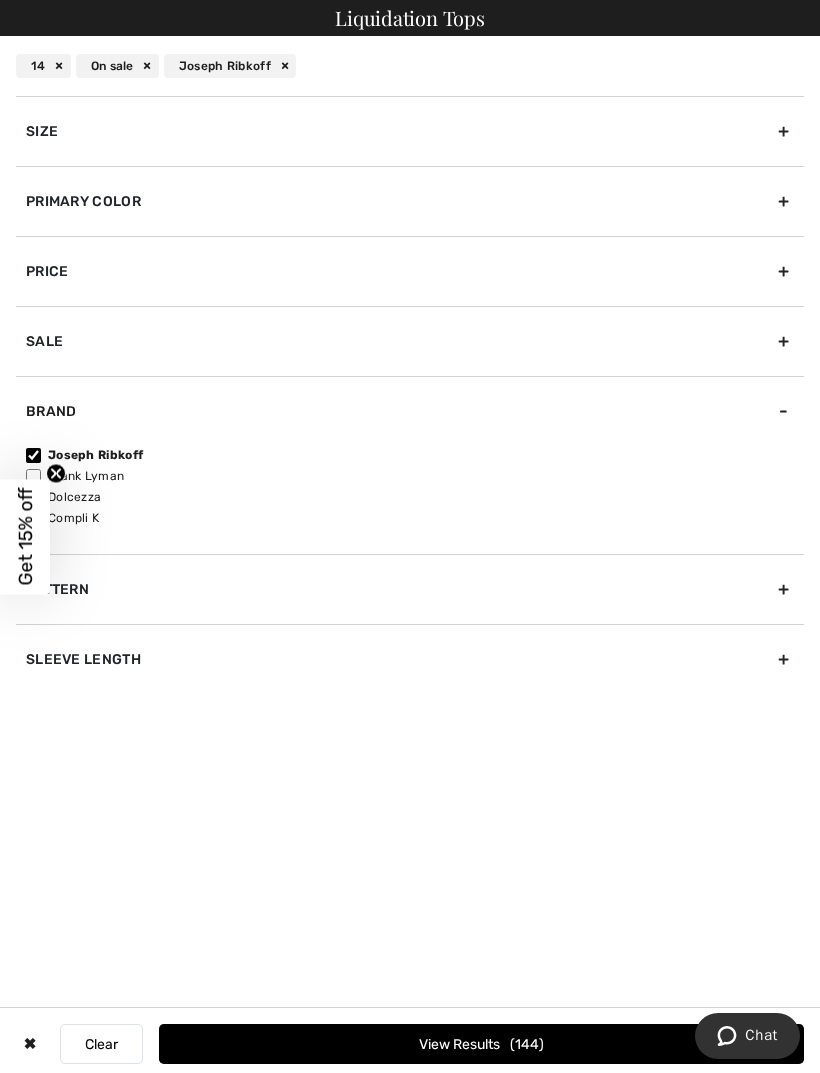 click 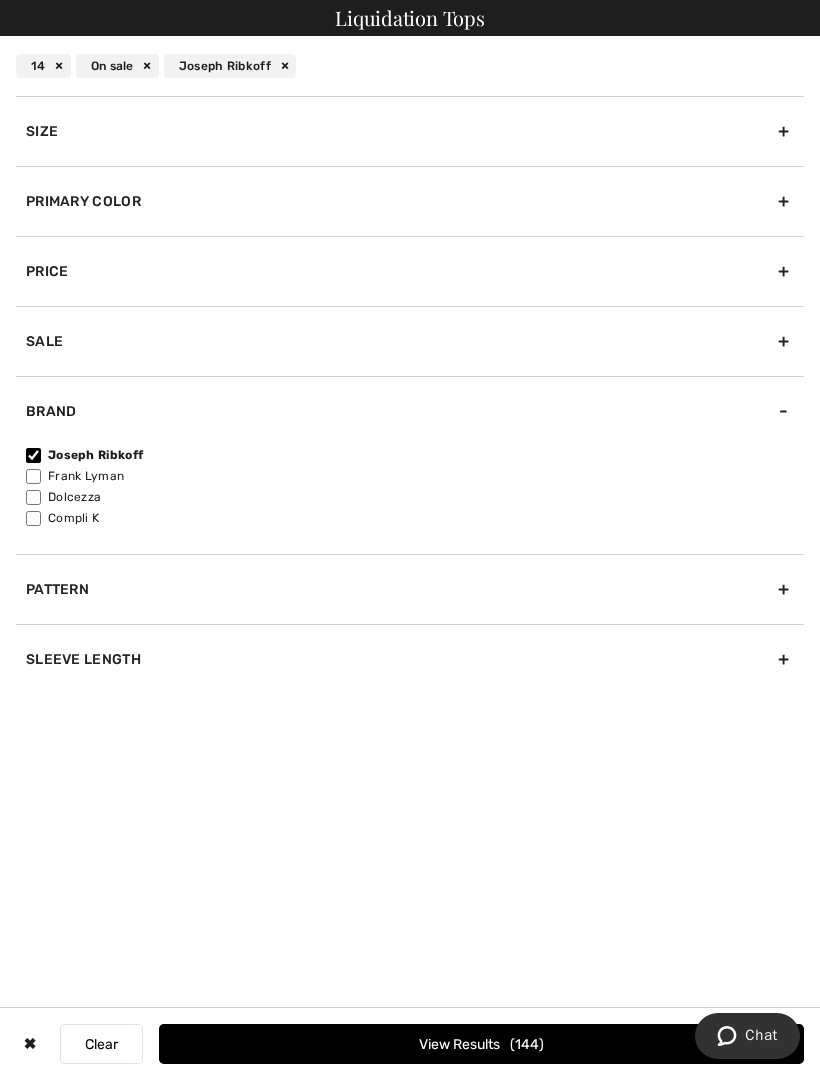click on "View Results 144" at bounding box center [481, 1044] 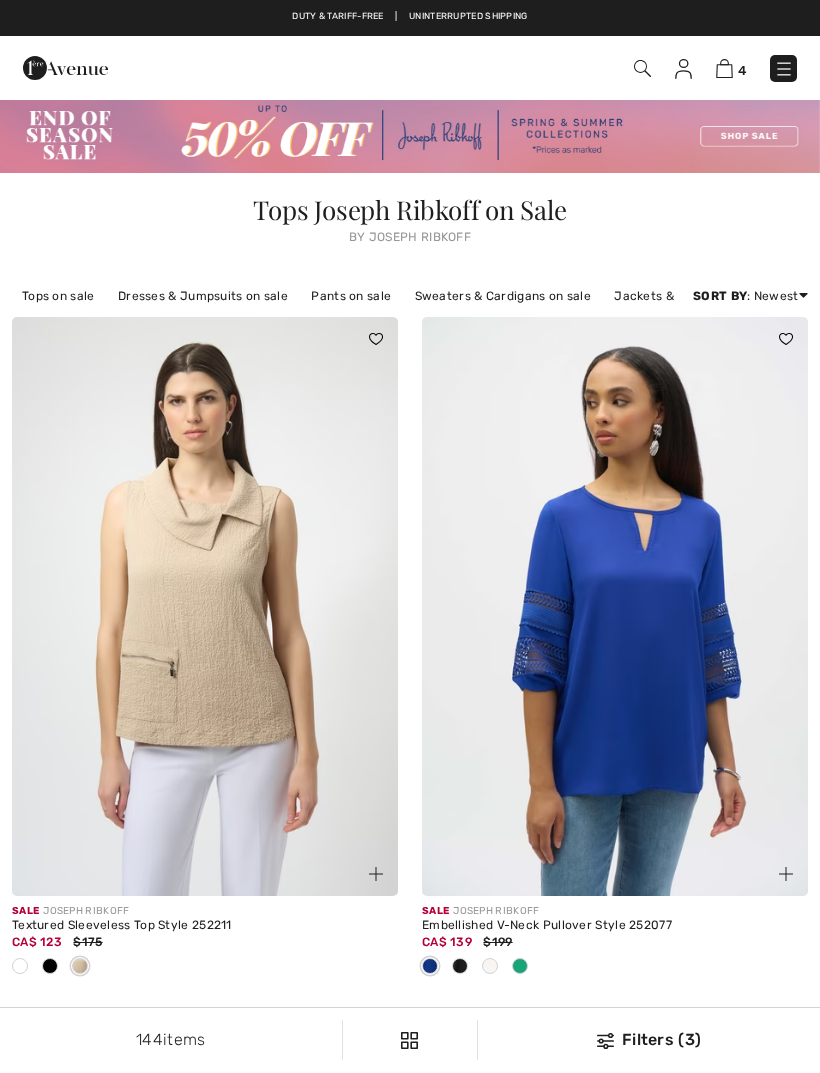 scroll, scrollTop: 0, scrollLeft: 0, axis: both 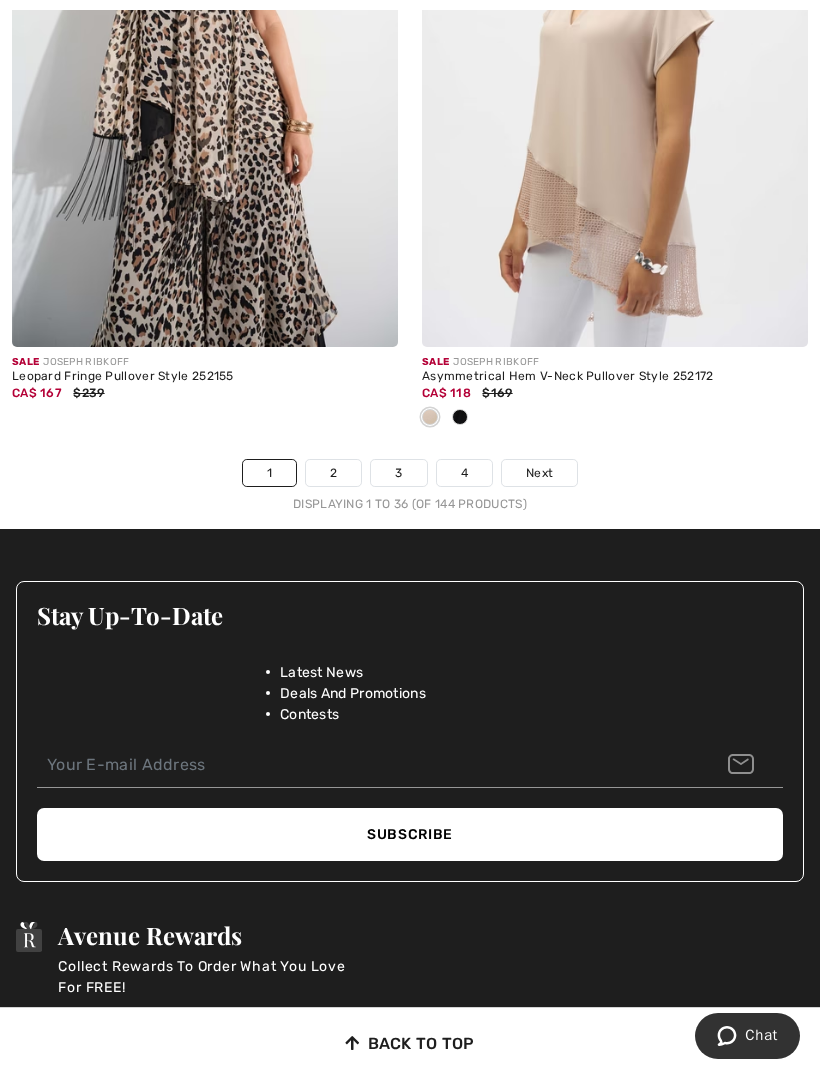 click on "Next" at bounding box center [539, 473] 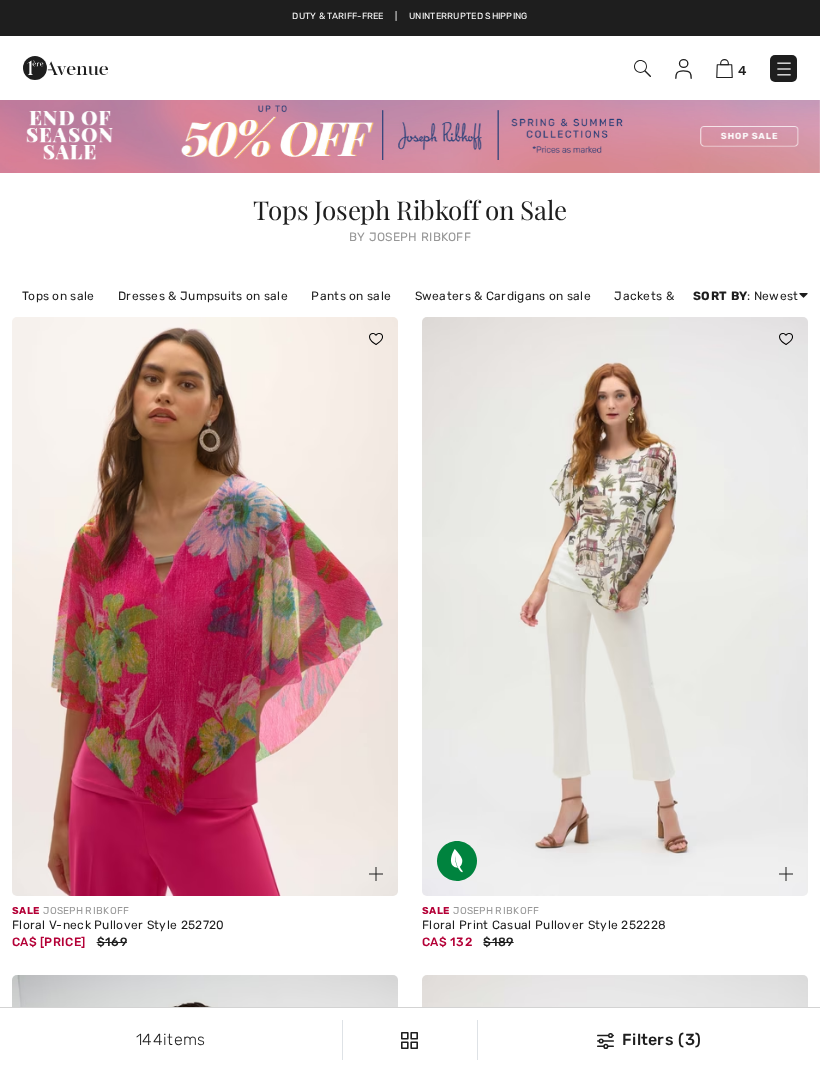 scroll, scrollTop: 0, scrollLeft: 0, axis: both 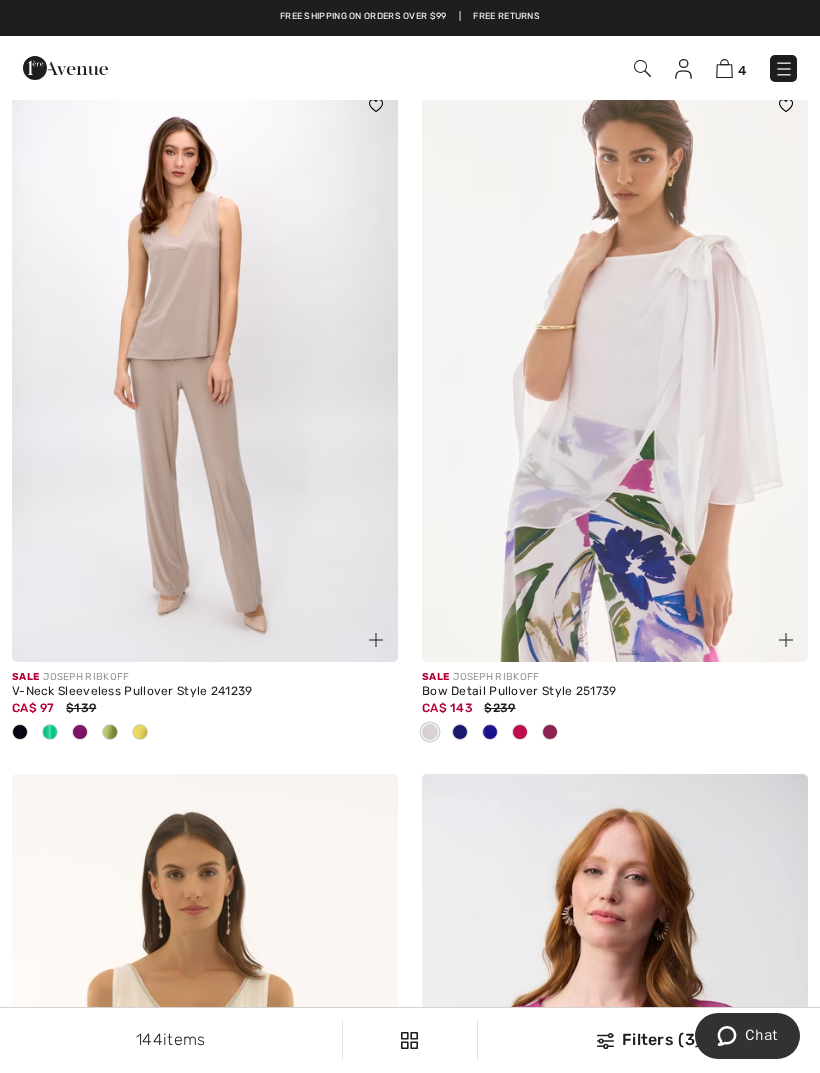 click at bounding box center (520, 733) 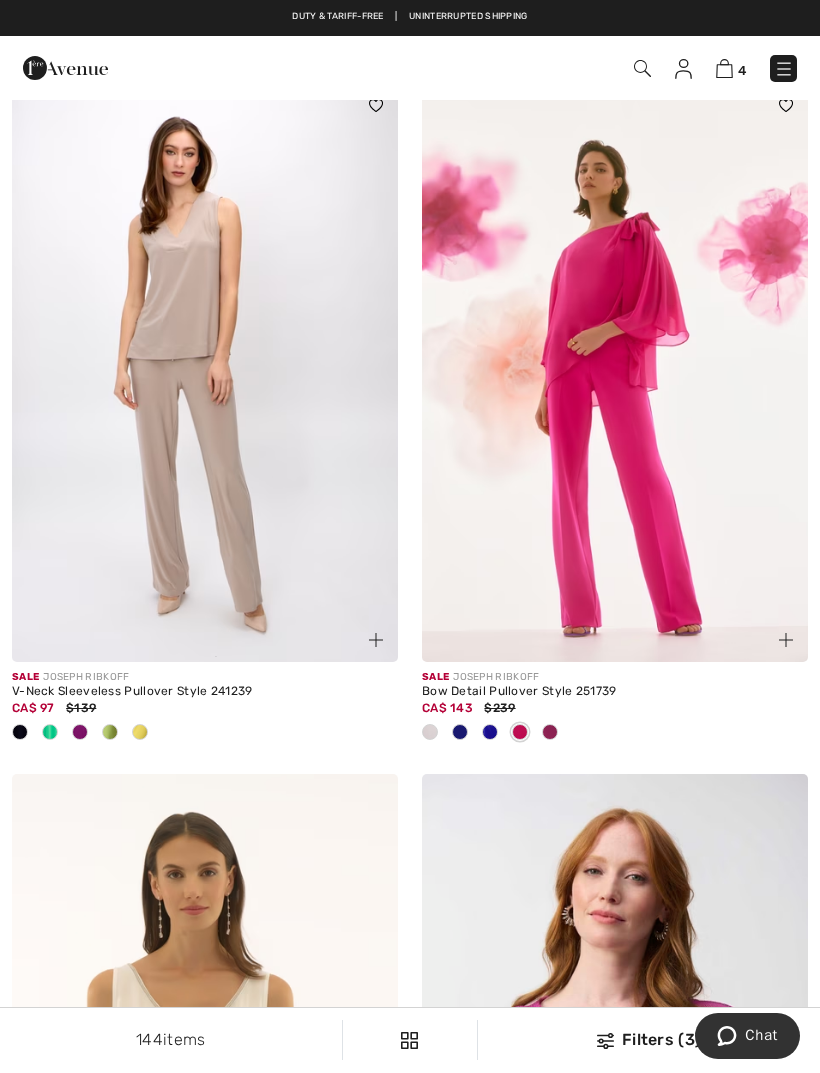 click at bounding box center [550, 733] 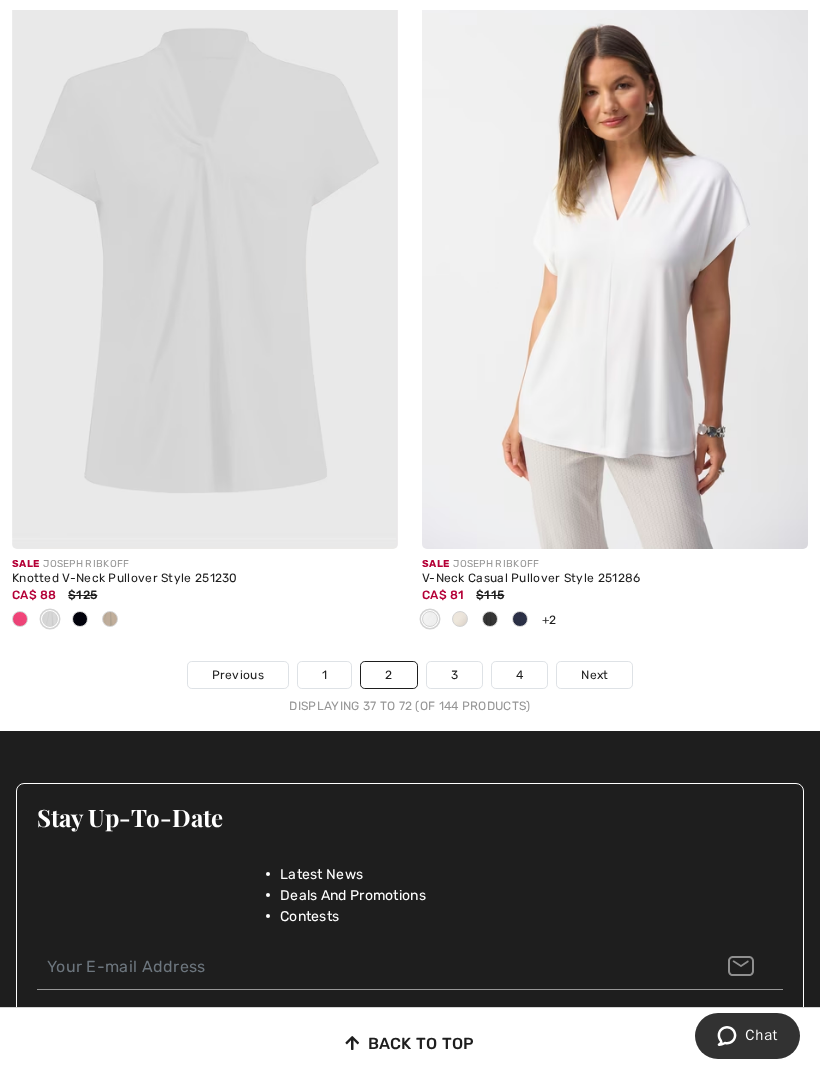 scroll, scrollTop: 12228, scrollLeft: 0, axis: vertical 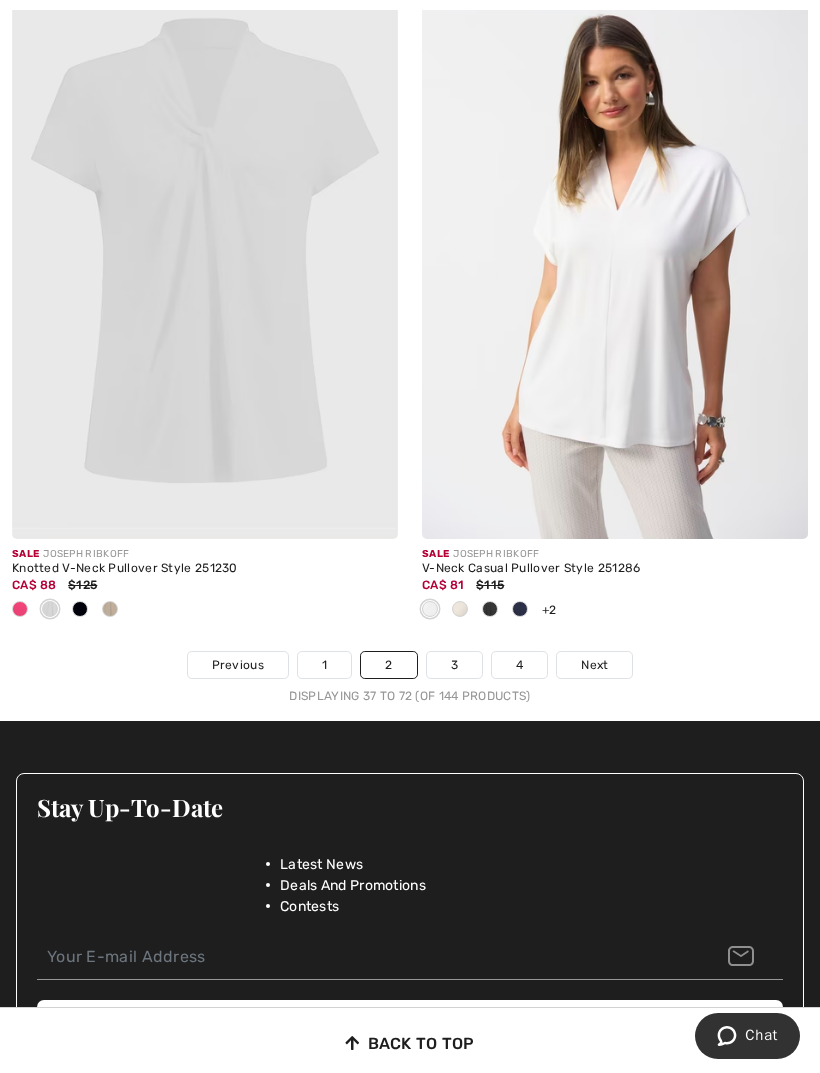click on "Next" at bounding box center [594, 665] 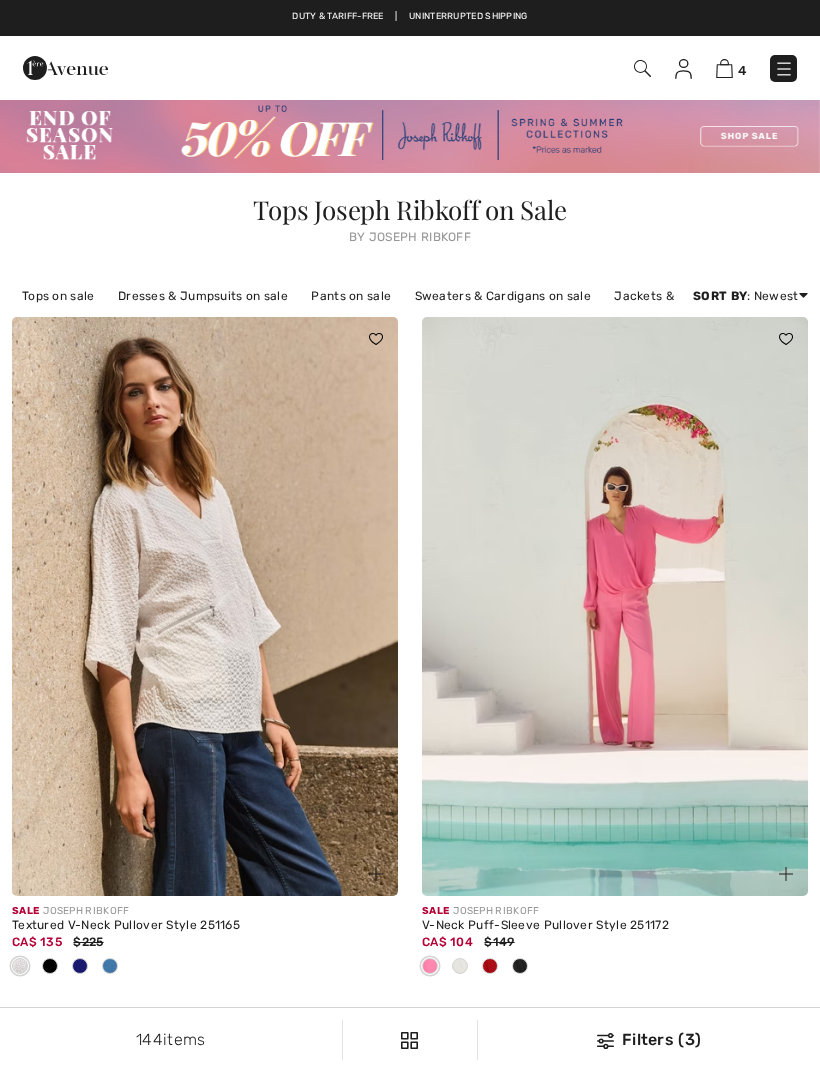 checkbox on "true" 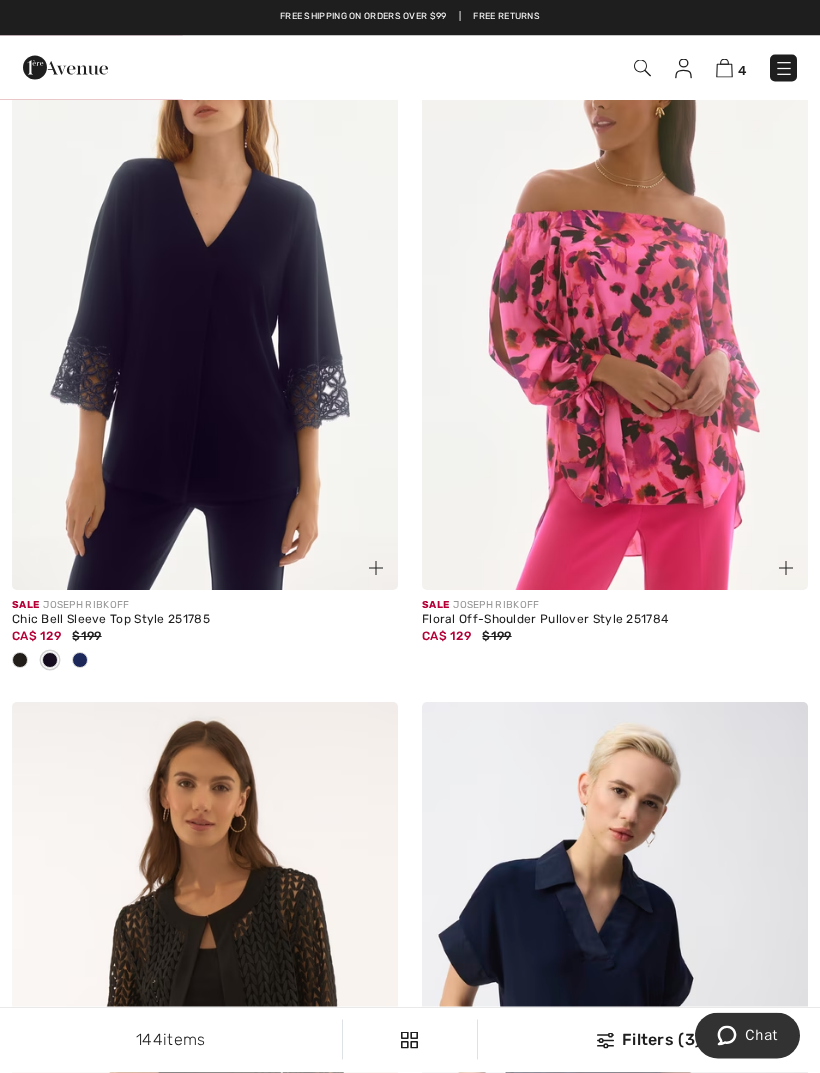 scroll, scrollTop: 1675, scrollLeft: 0, axis: vertical 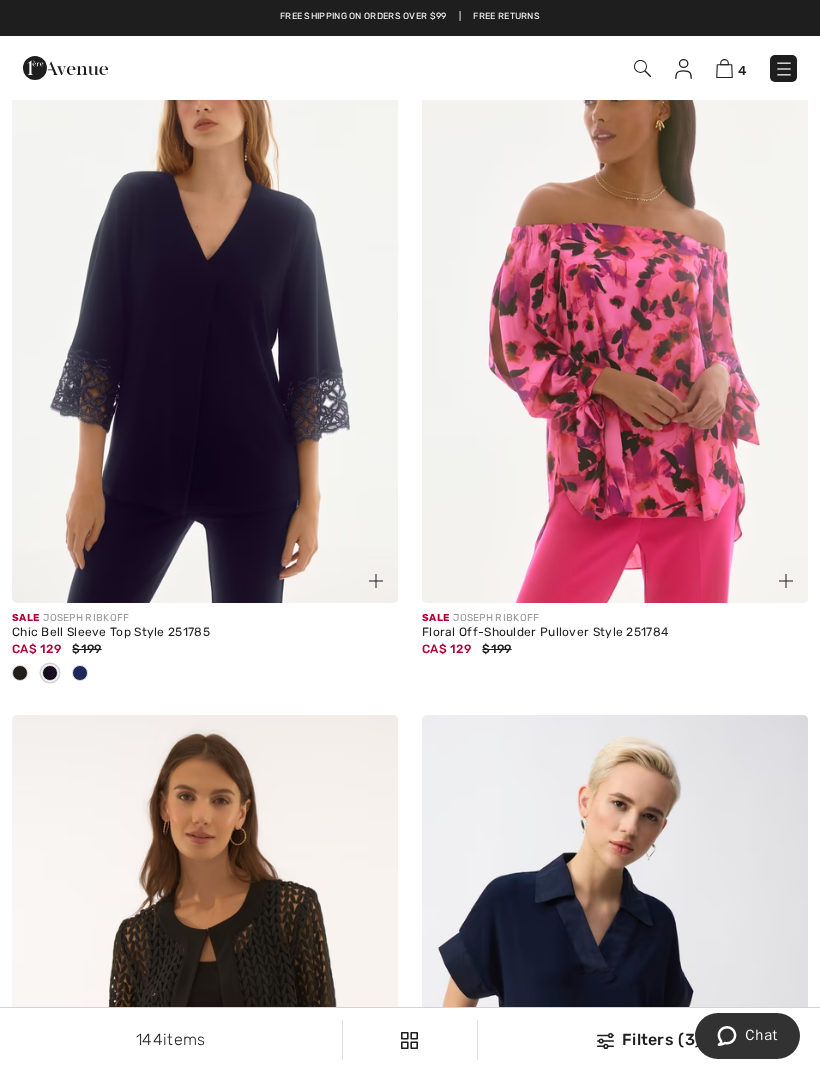 click at bounding box center [80, 673] 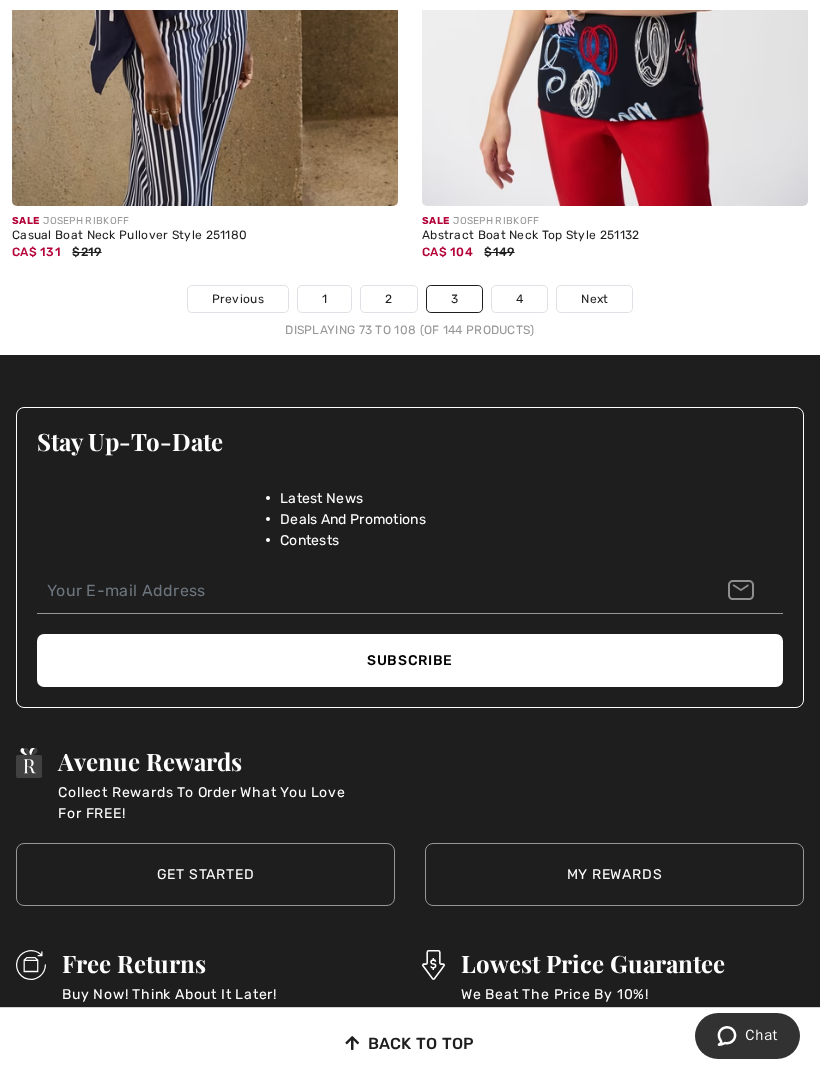 scroll, scrollTop: 12657, scrollLeft: 0, axis: vertical 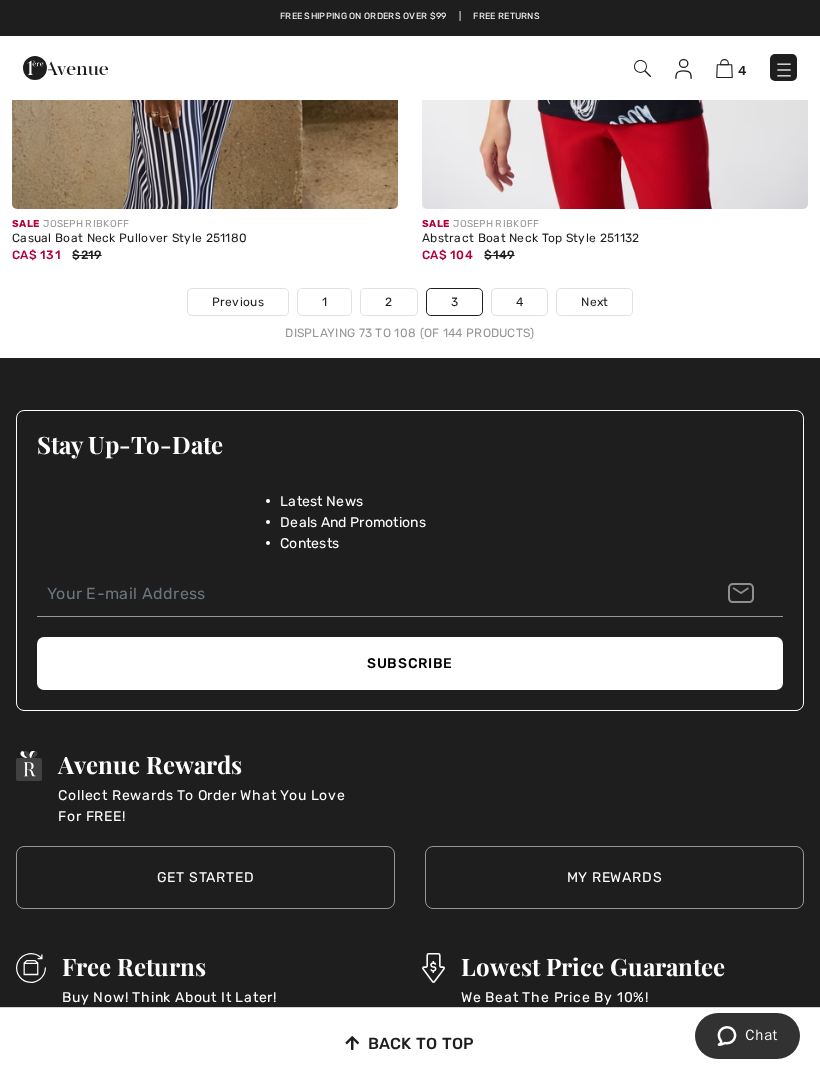 click on "Next" at bounding box center (594, 302) 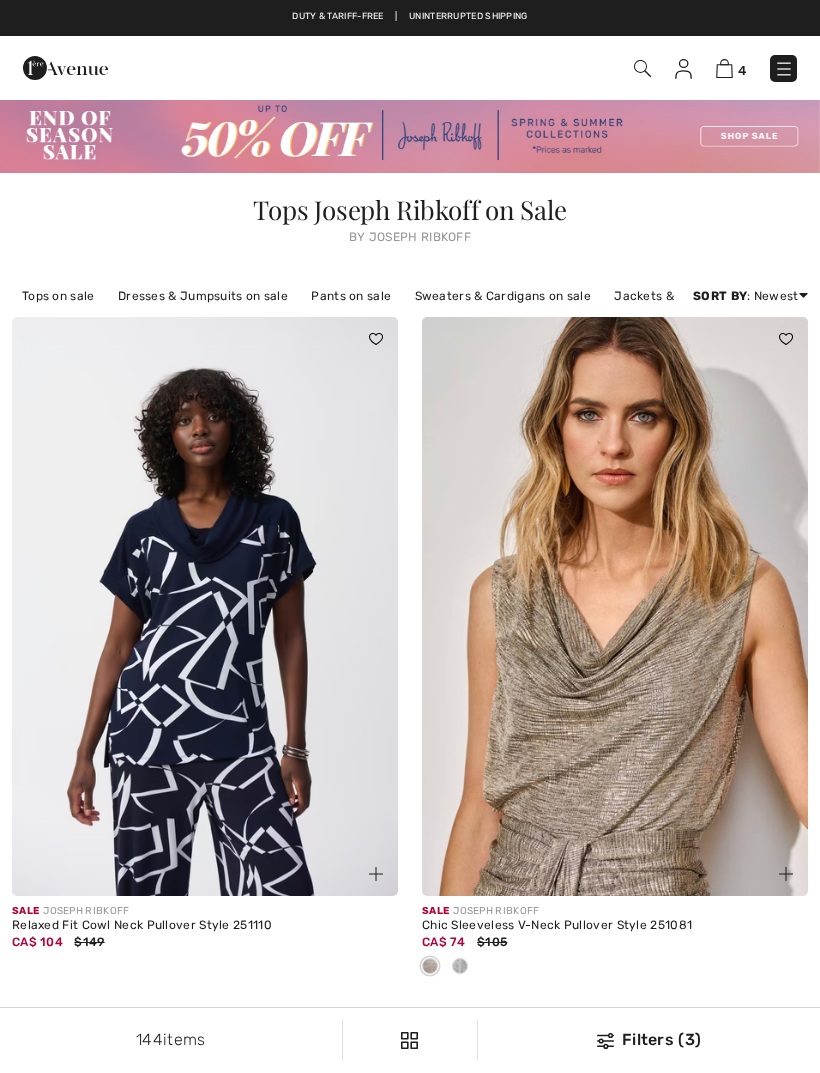 scroll, scrollTop: 0, scrollLeft: 0, axis: both 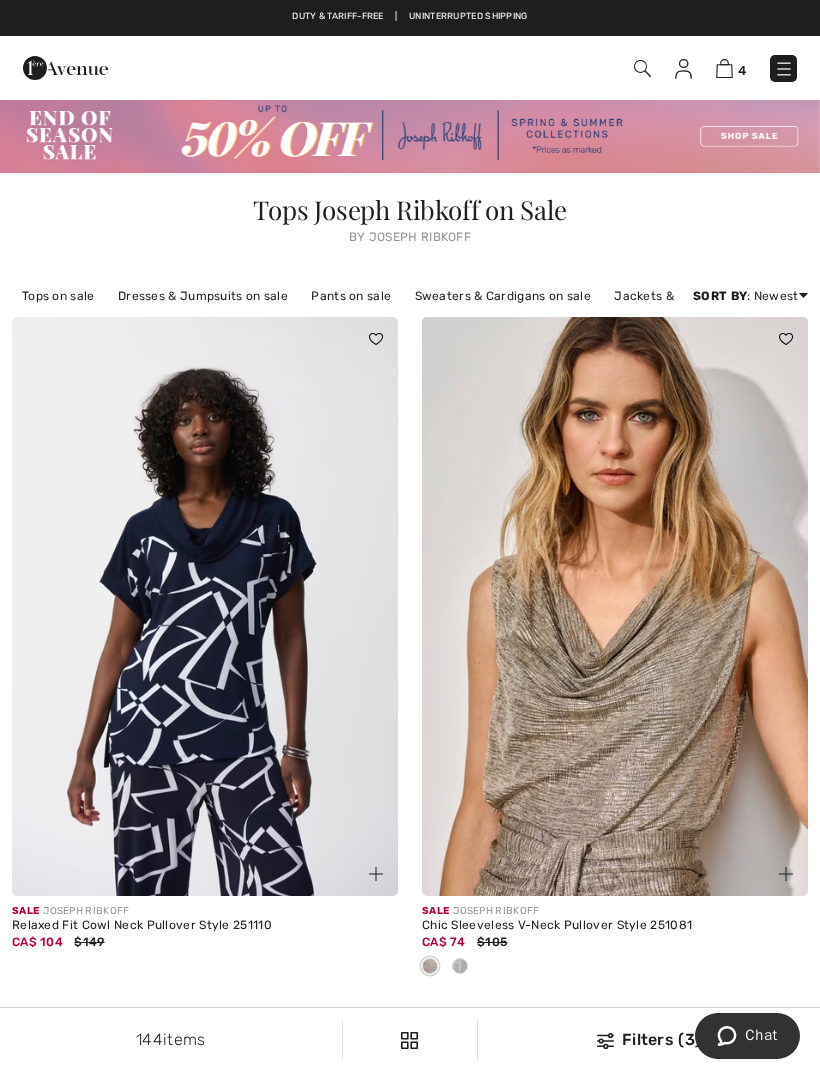 click at bounding box center (784, 69) 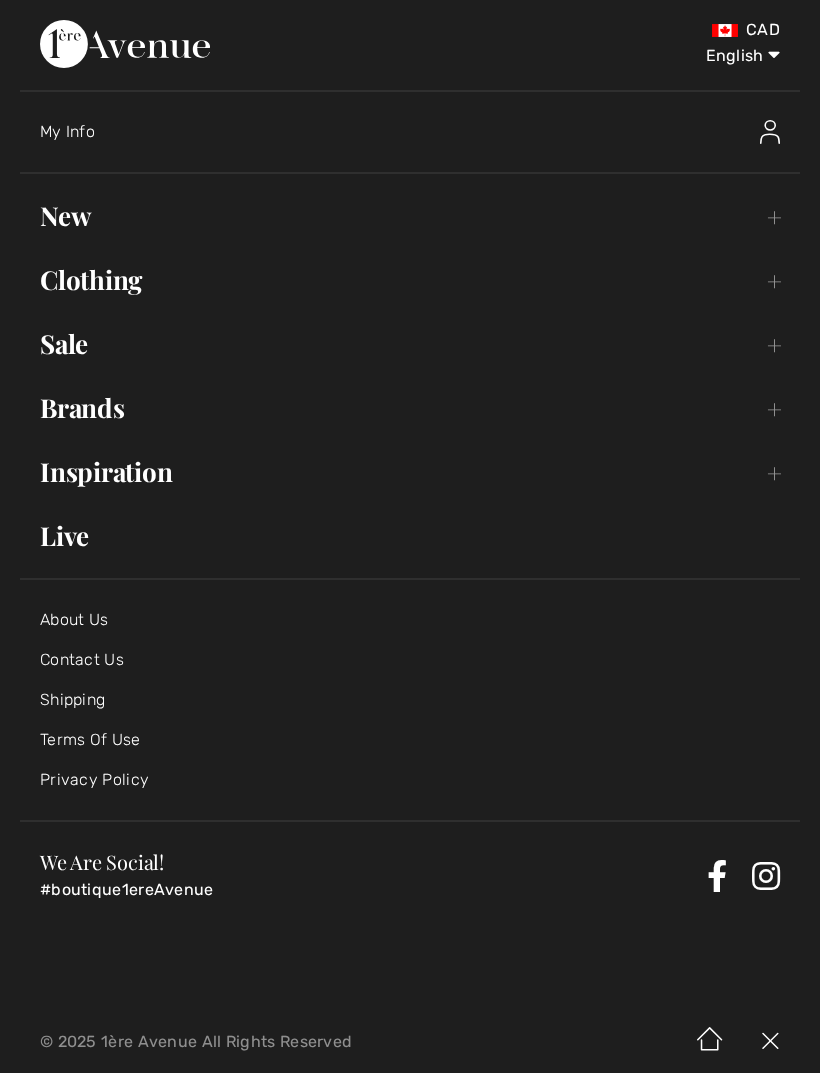click on "Sale Toggle submenu" at bounding box center (410, 344) 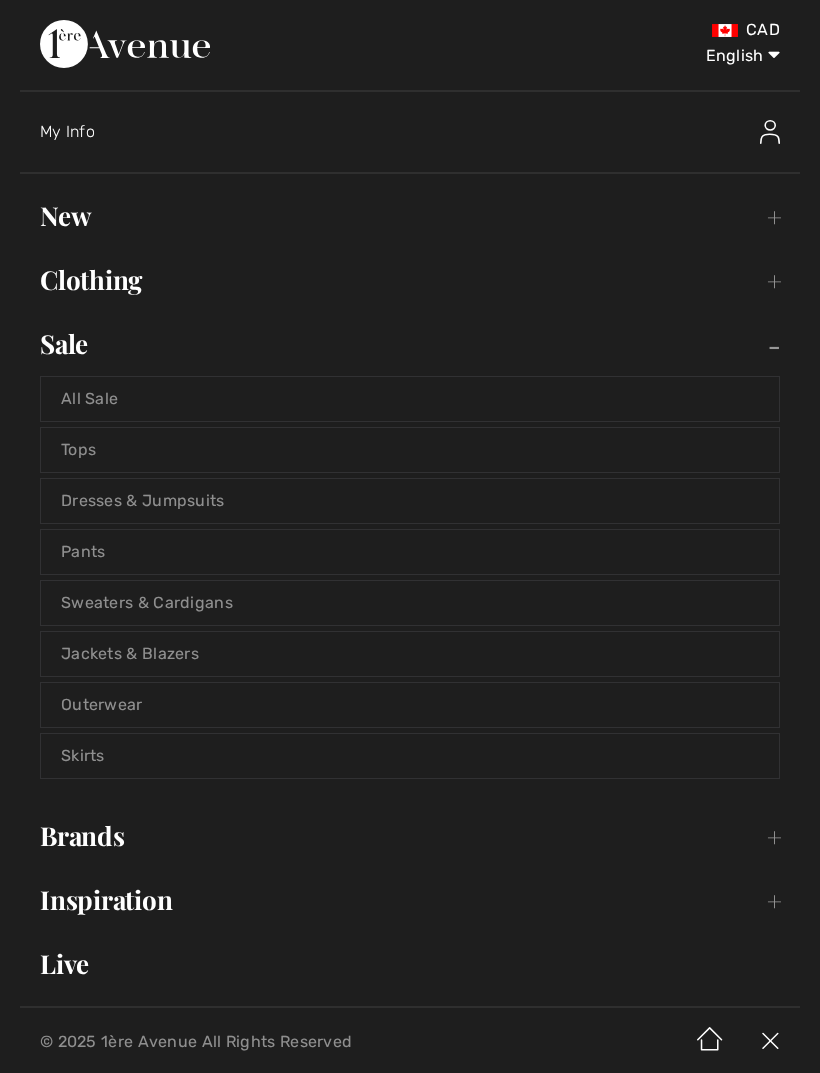 click on "Jackets & Blazers" at bounding box center [410, 654] 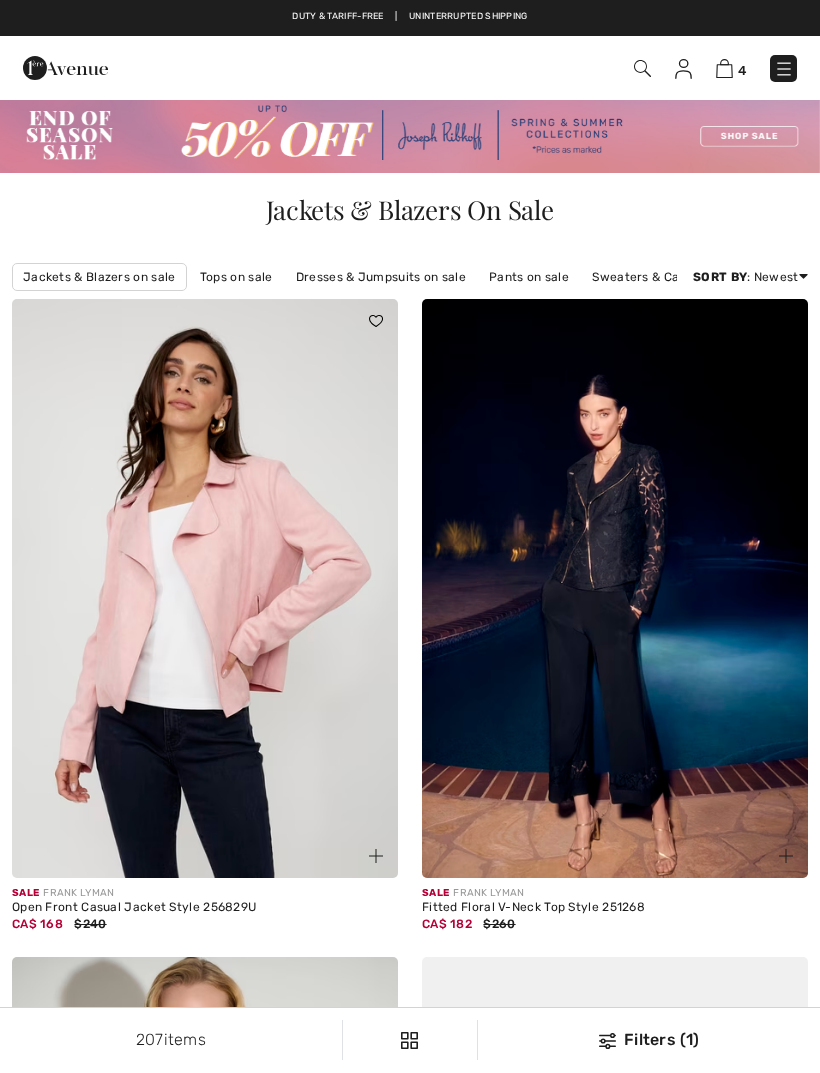 scroll, scrollTop: 0, scrollLeft: 0, axis: both 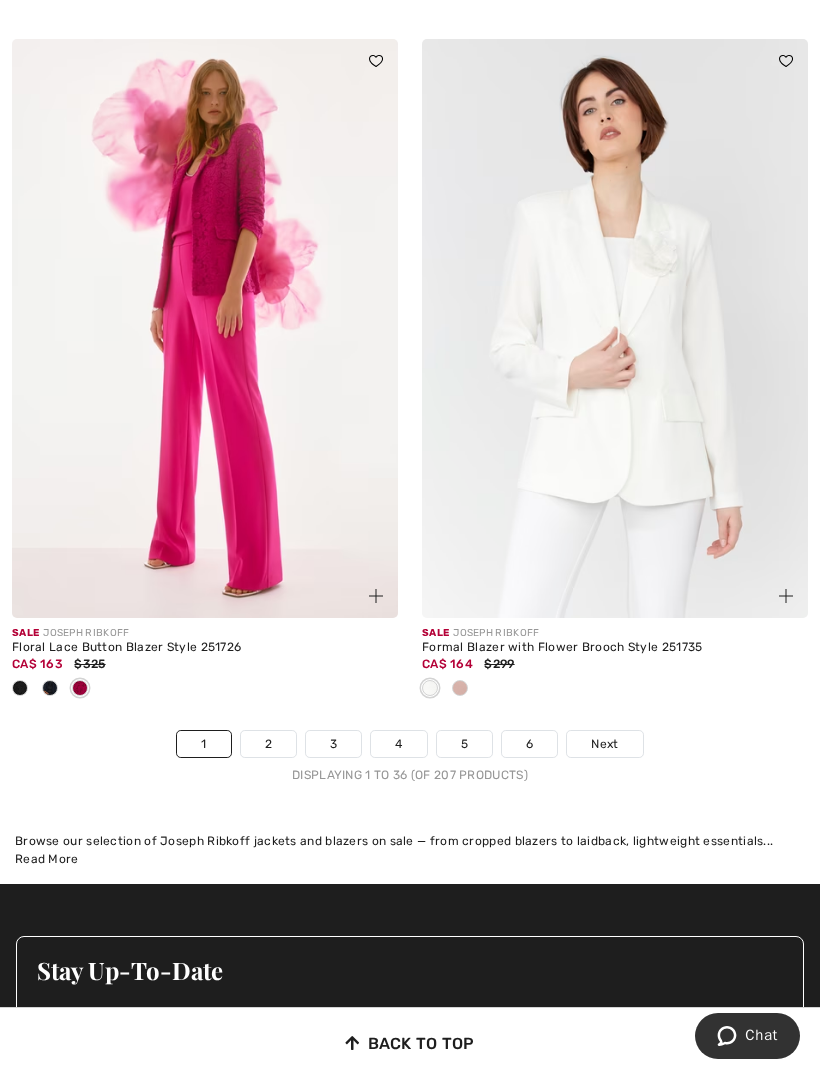 click on "Next" at bounding box center (604, 744) 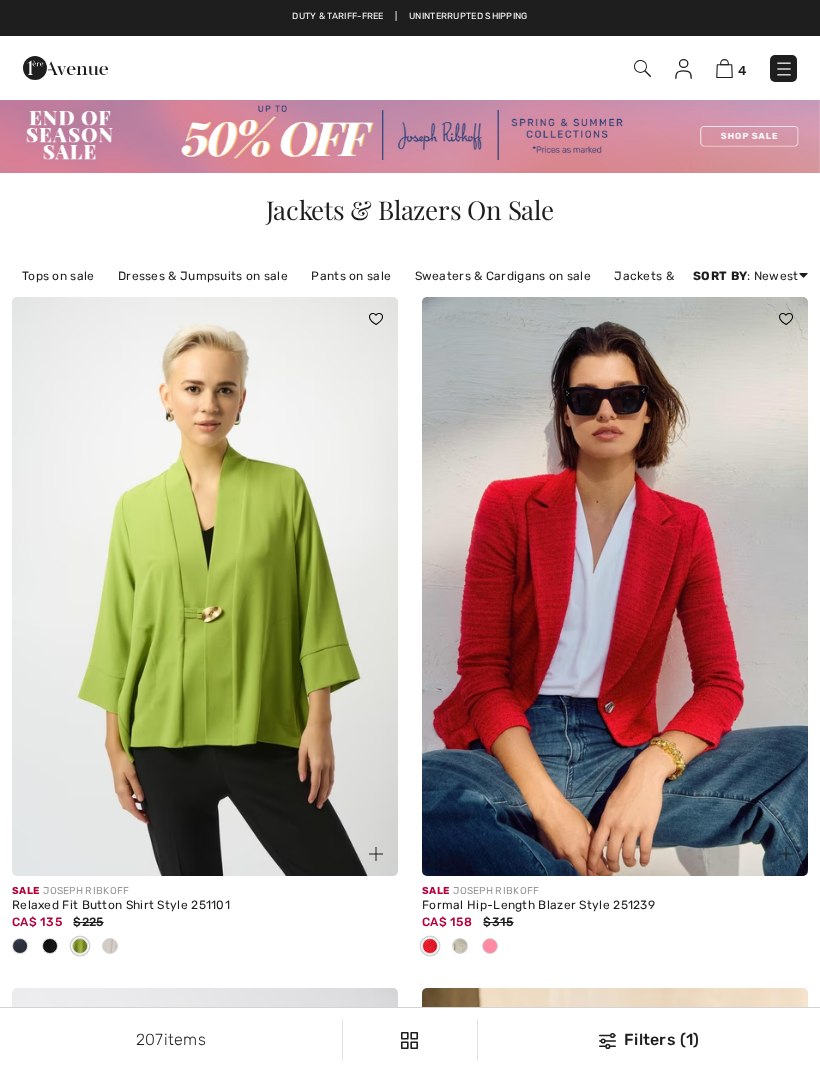 scroll, scrollTop: 0, scrollLeft: 0, axis: both 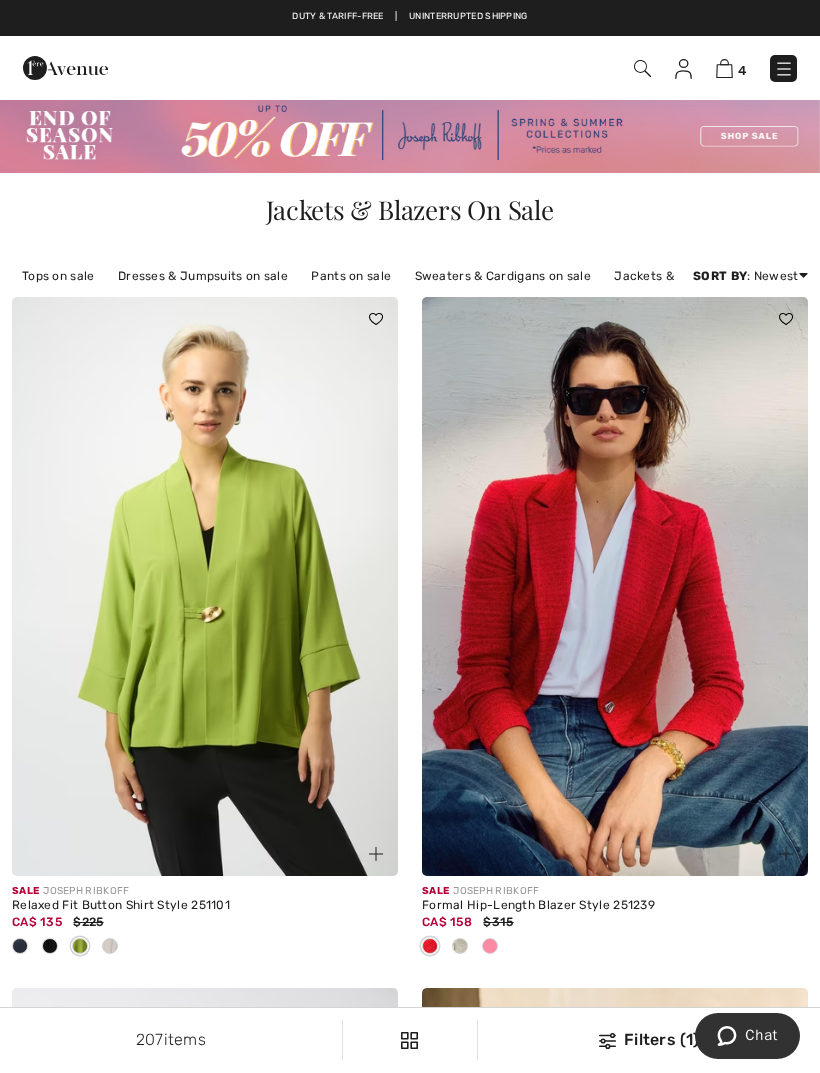 click at bounding box center (205, 586) 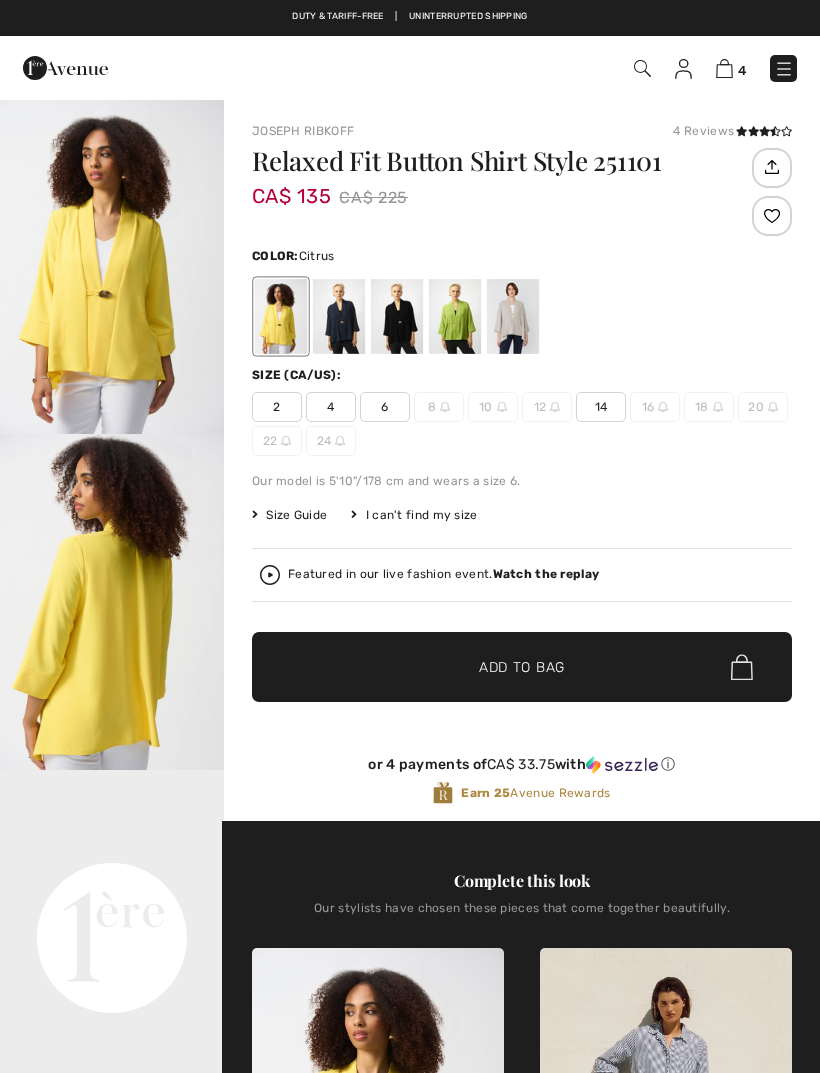 checkbox on "true" 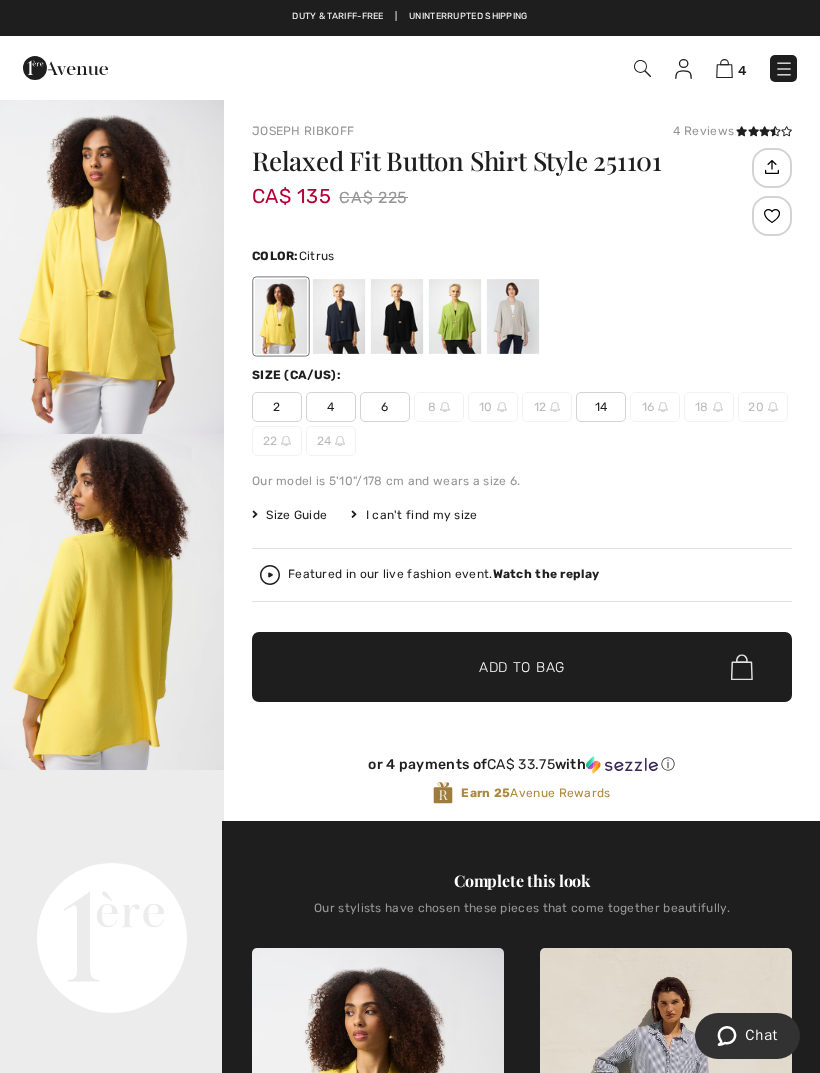 click on "Add to Bag" at bounding box center (522, 667) 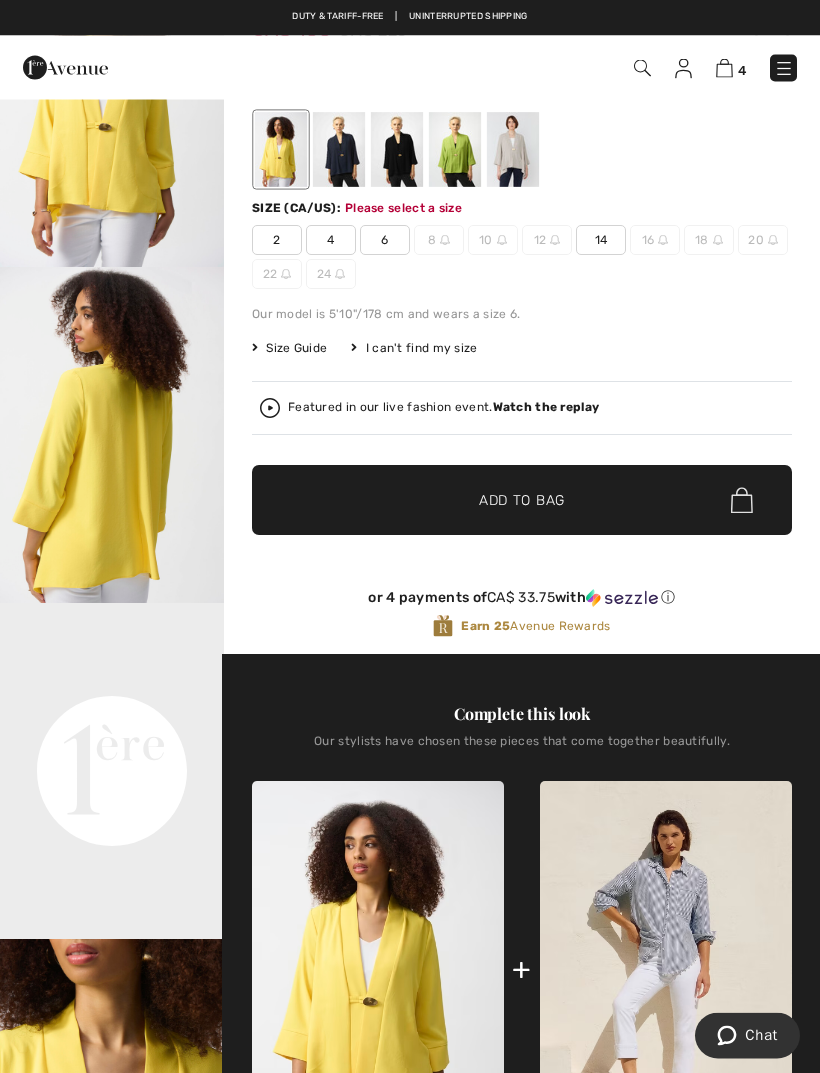 scroll, scrollTop: 222, scrollLeft: 0, axis: vertical 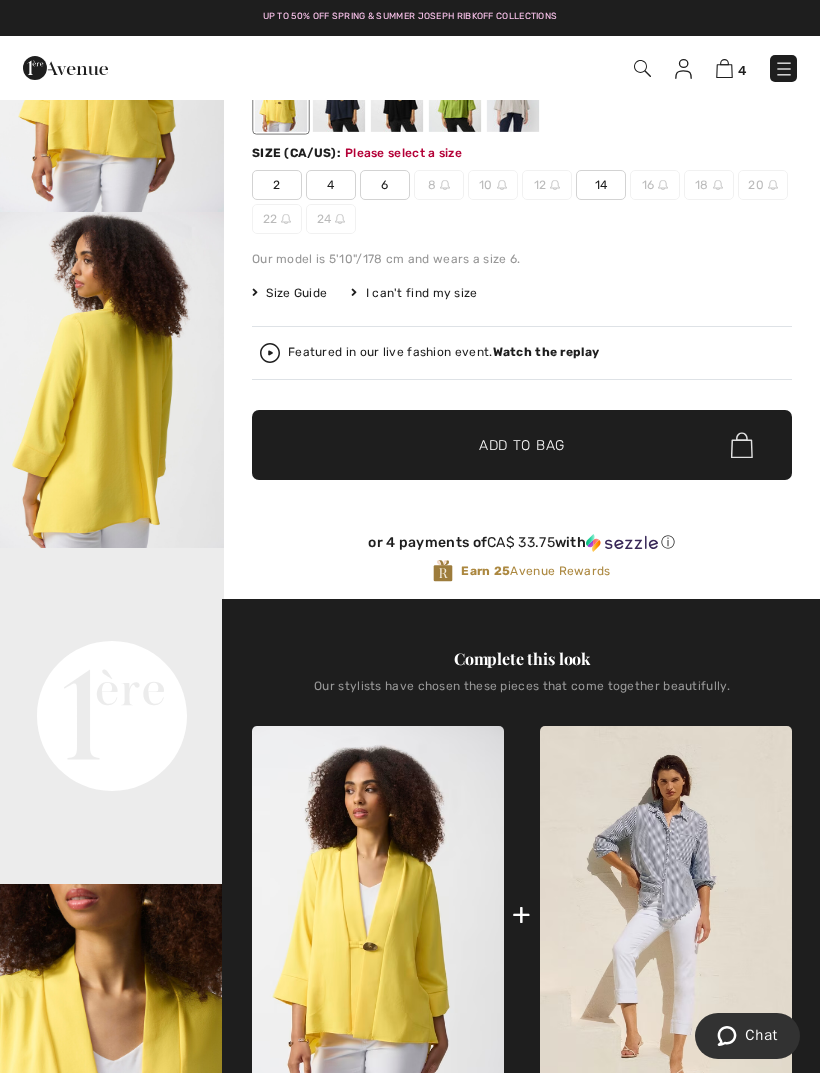 click on "14" at bounding box center [601, 185] 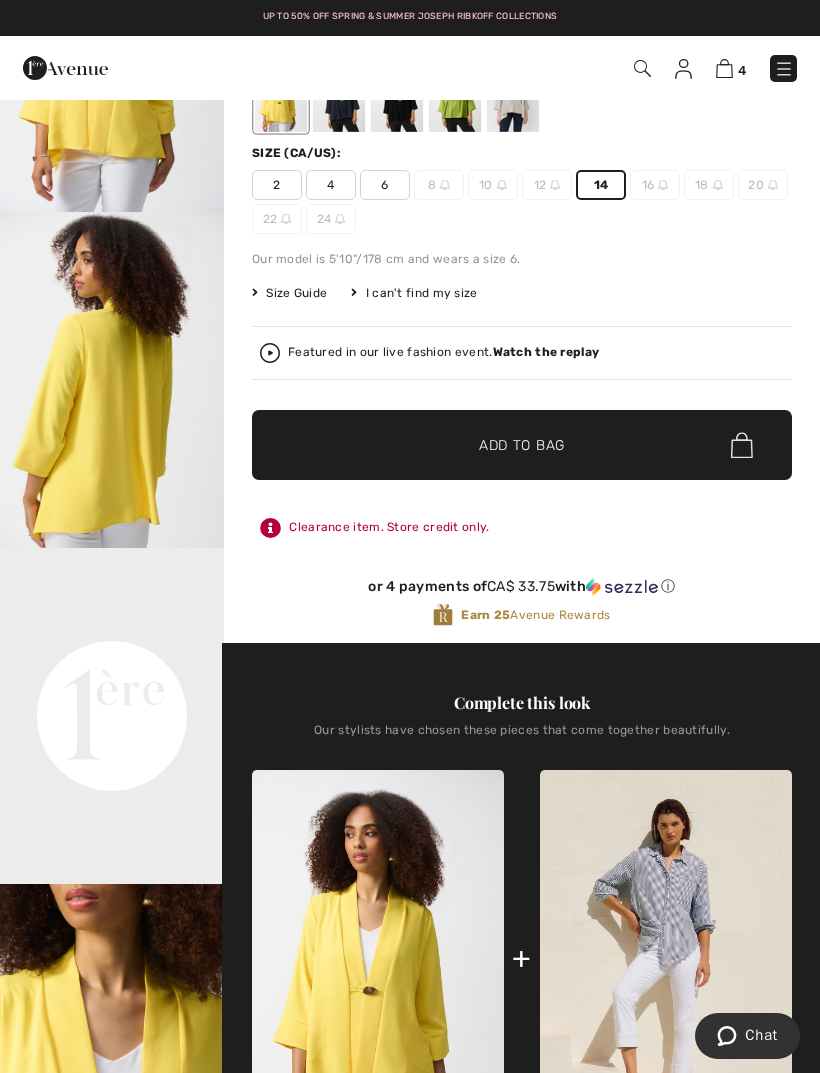 click on "Add to Bag" at bounding box center (522, 445) 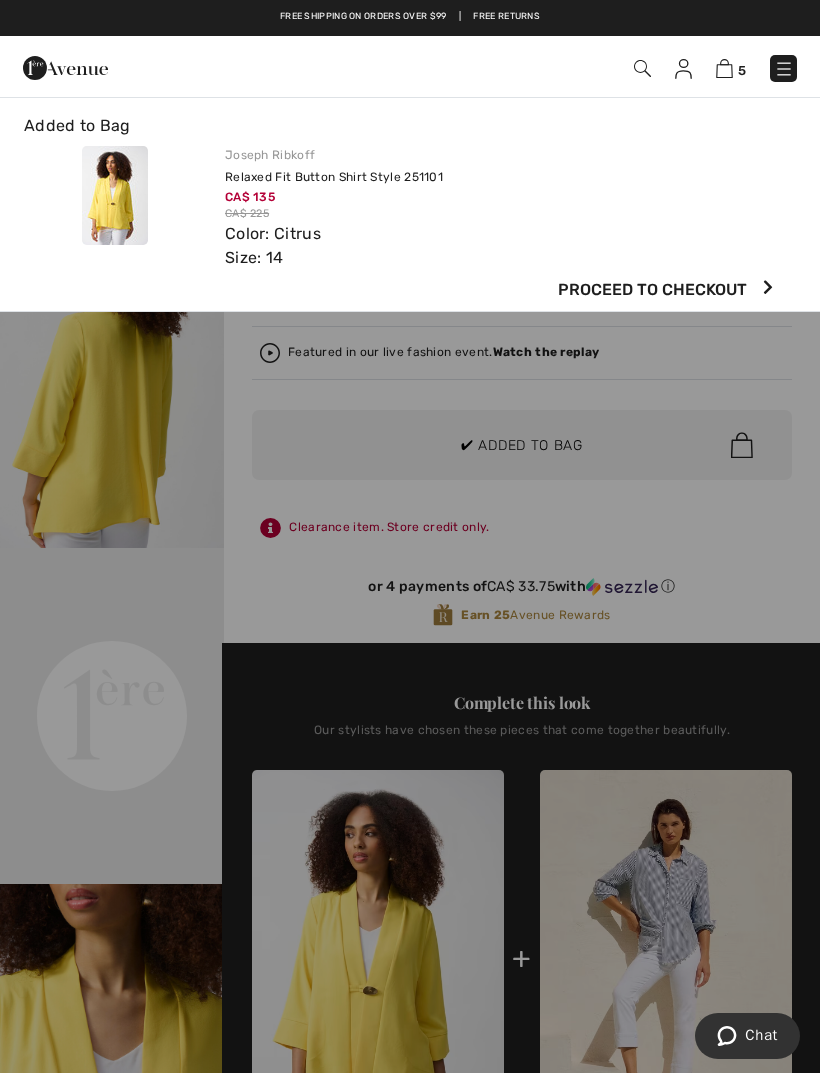 click at bounding box center [410, 536] 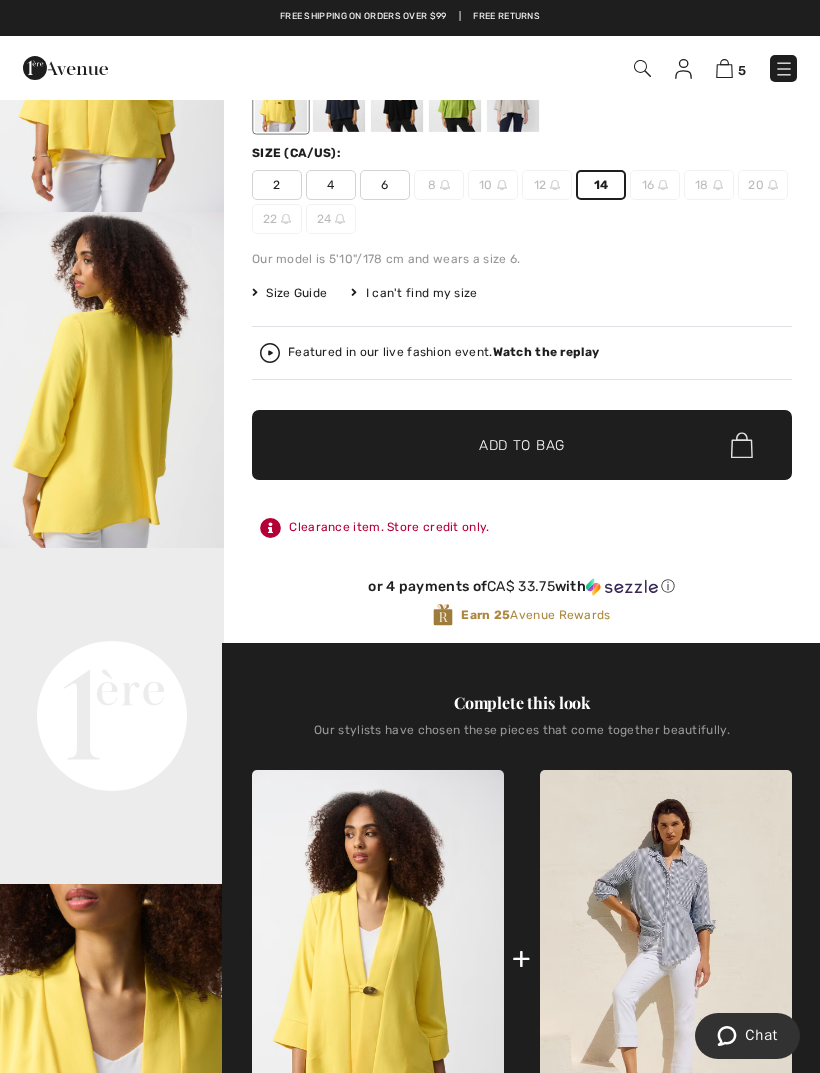 click at bounding box center (455, 94) 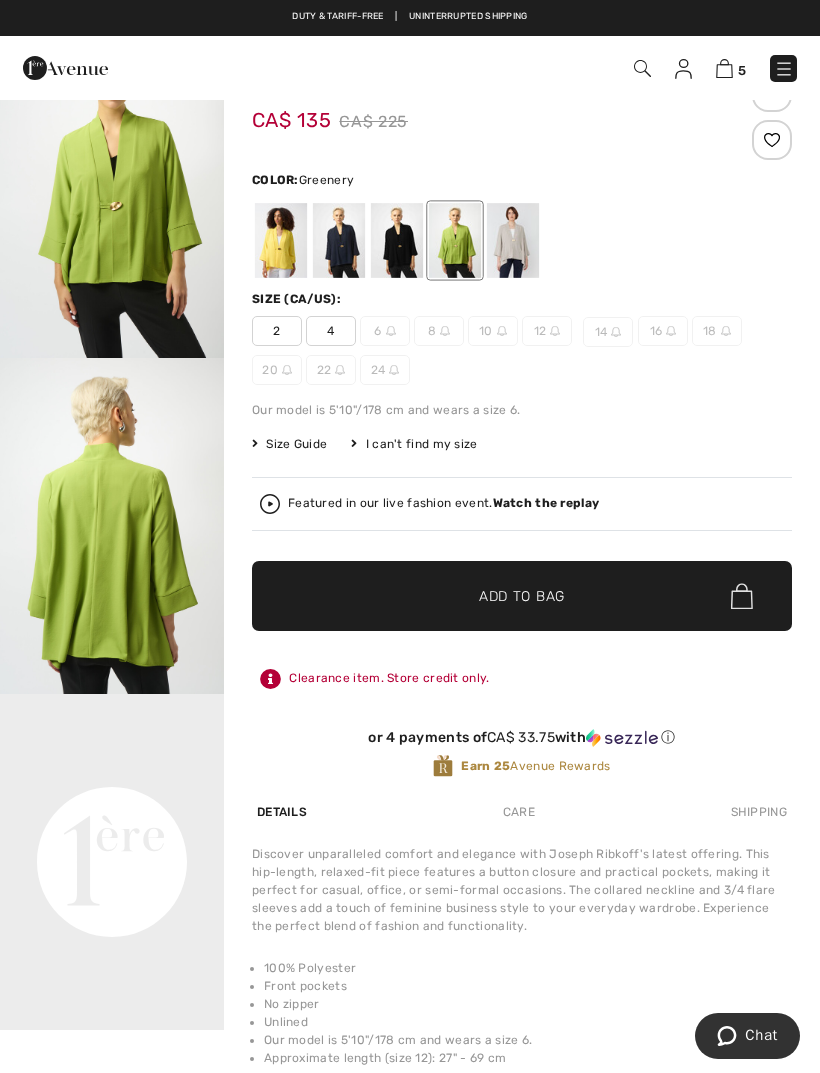 scroll, scrollTop: 0, scrollLeft: 0, axis: both 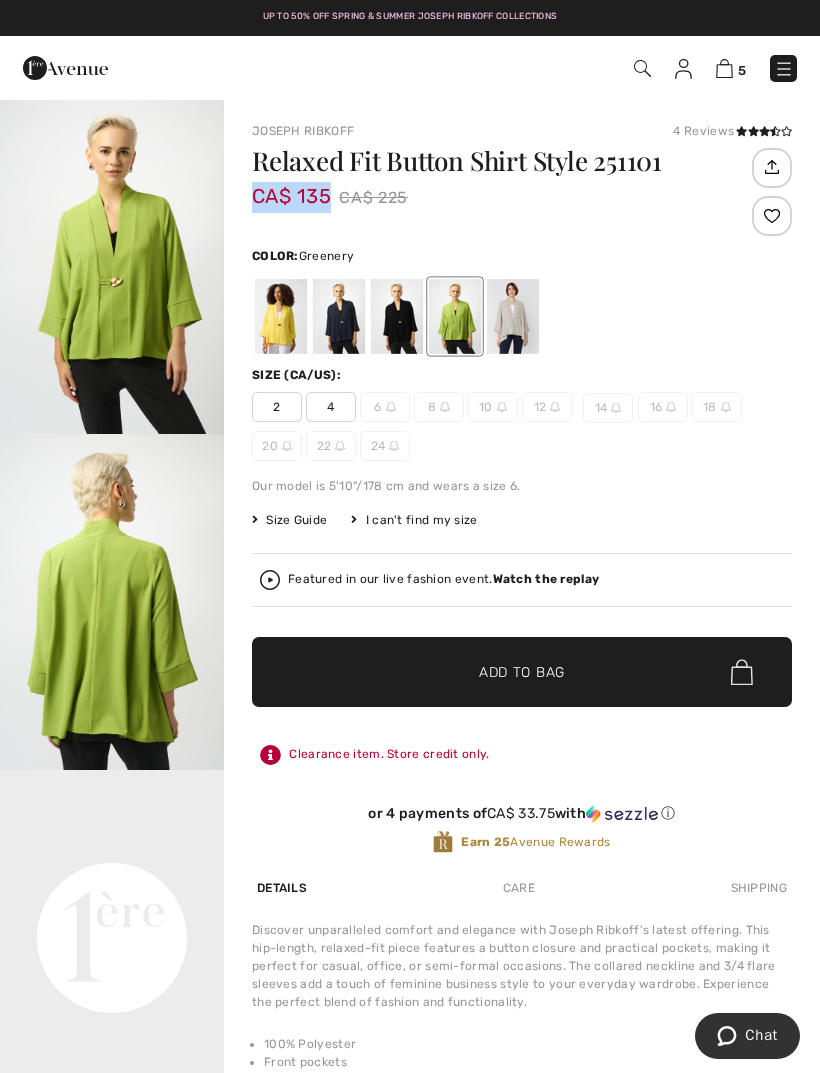 click on "Relaxed Fit Button Shirt  Style 251101
CA$ 135 CA$ 225" at bounding box center [499, 195] 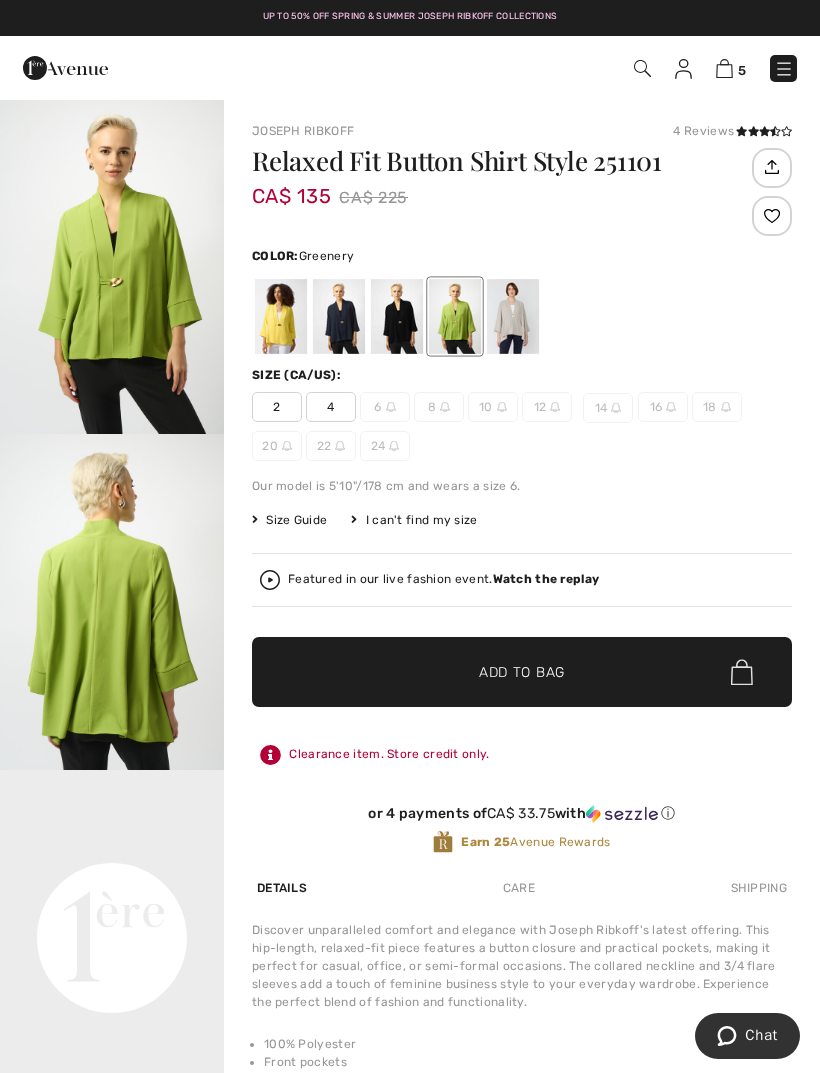 click on "Relaxed Fit Button Shirt  Style 251101" at bounding box center [499, 161] 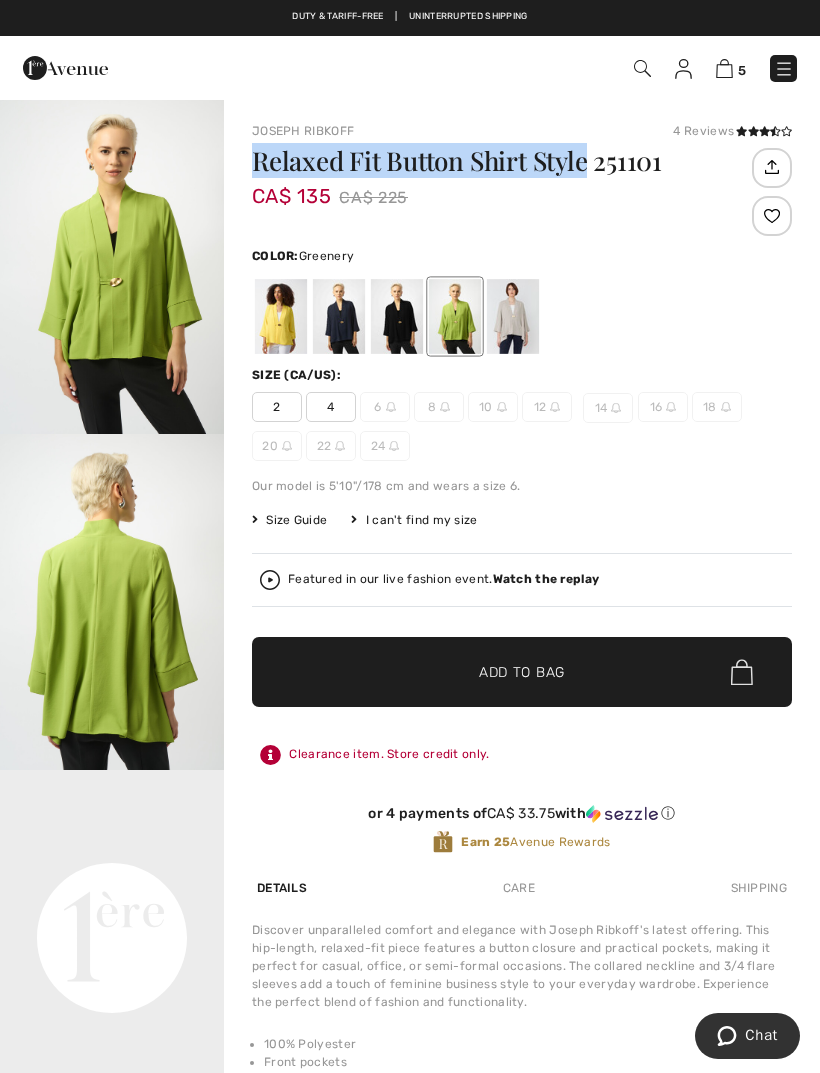 copy on "Relaxed Fit Button Shirt  Style" 